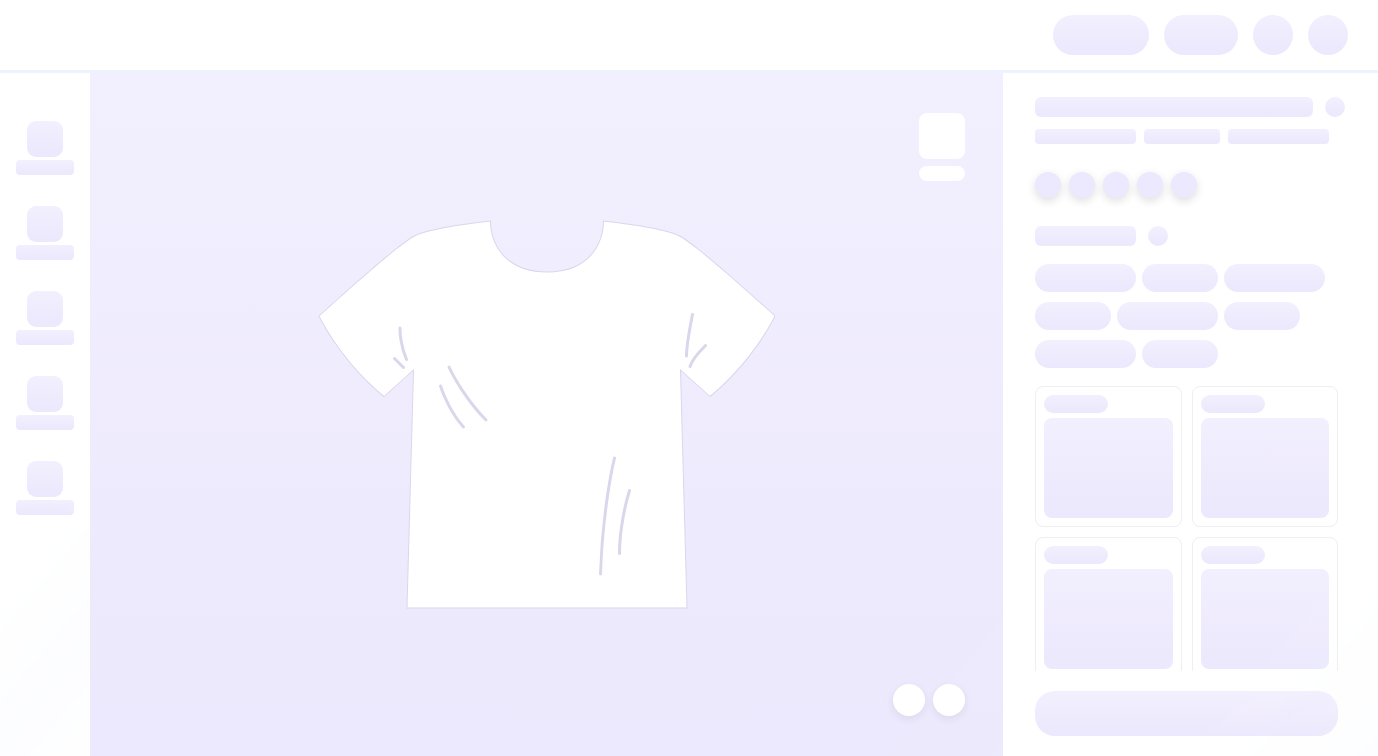 scroll, scrollTop: 0, scrollLeft: 0, axis: both 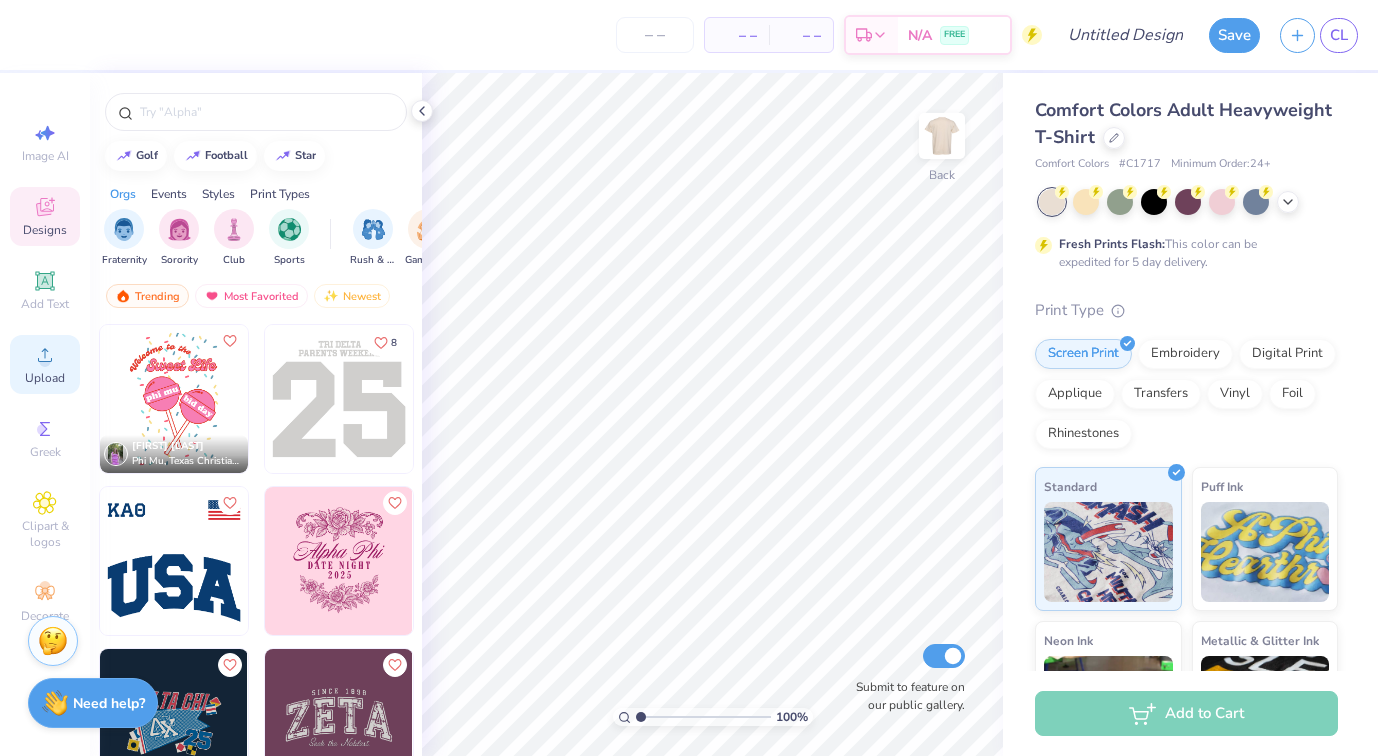 click on "Upload" at bounding box center (45, 364) 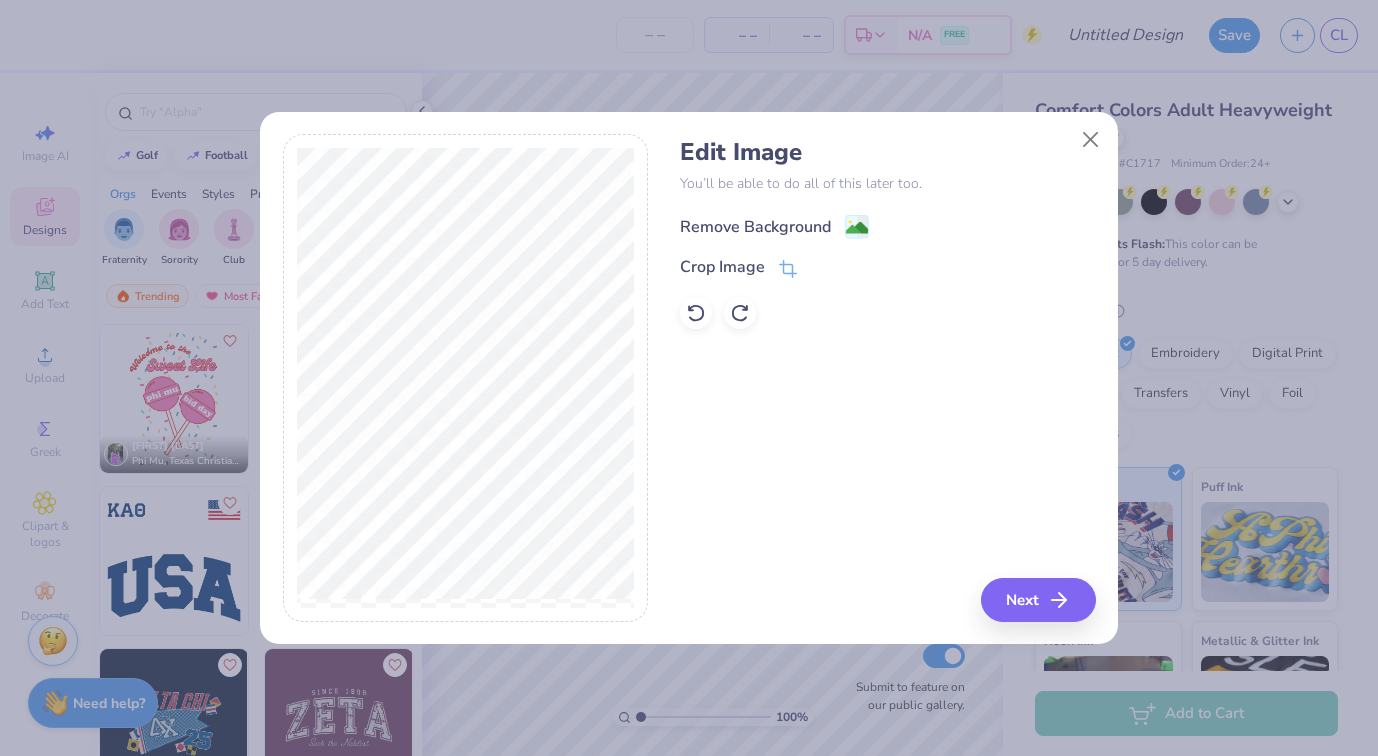 click on "Remove Background" at bounding box center (755, 227) 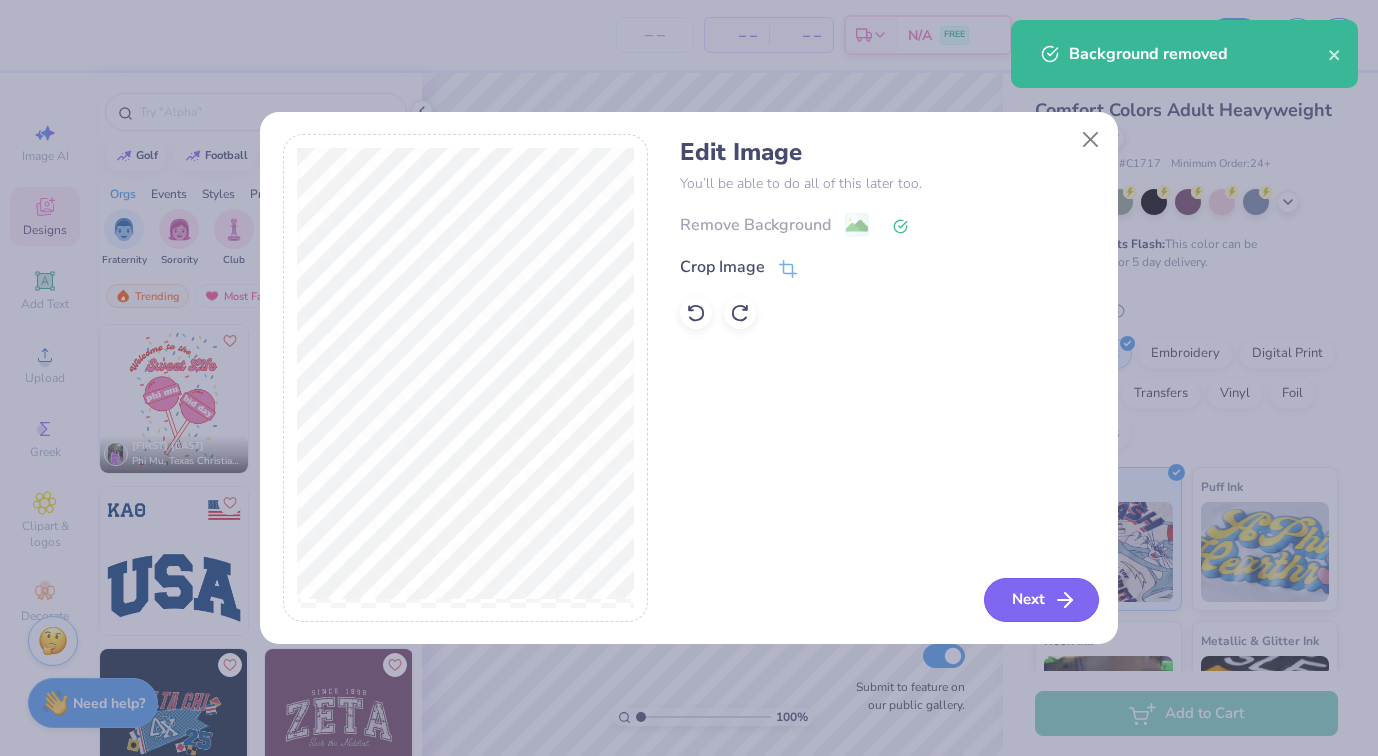 click on "Next" at bounding box center [1041, 600] 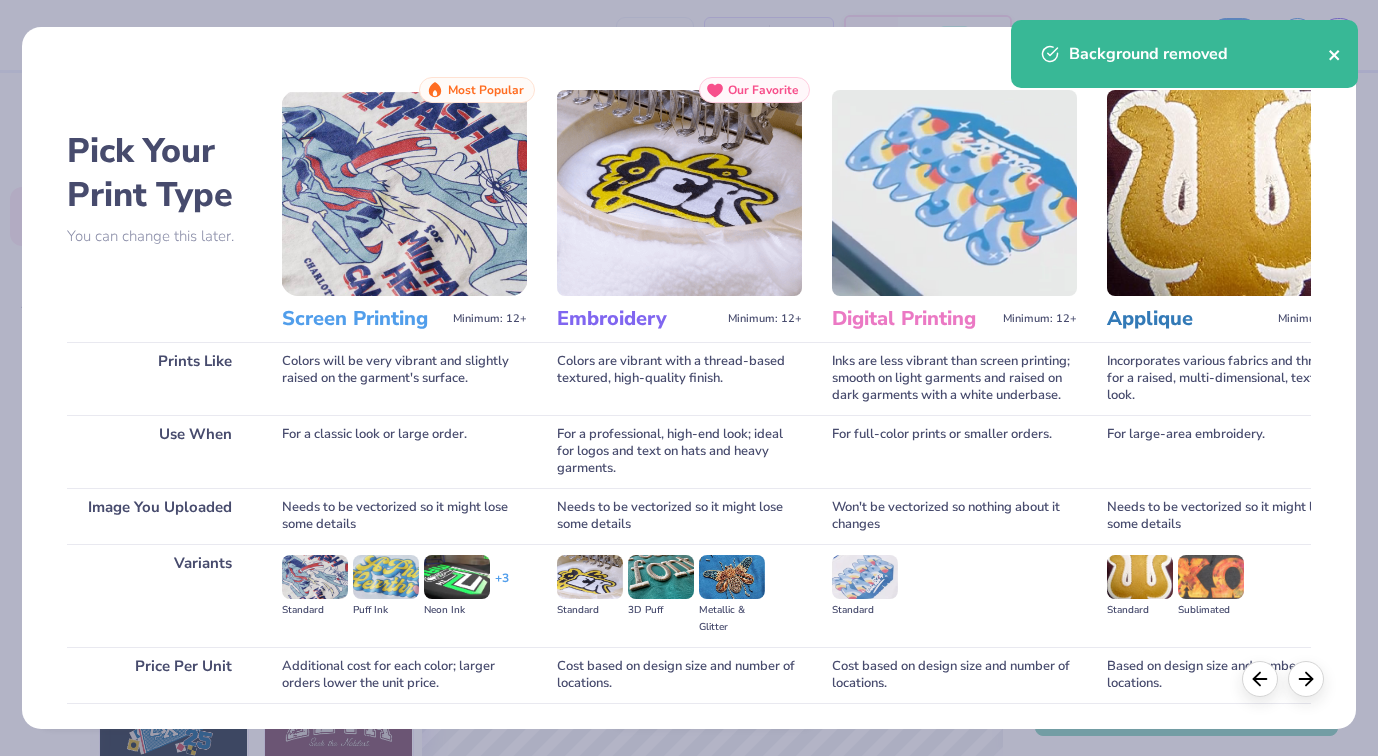 click 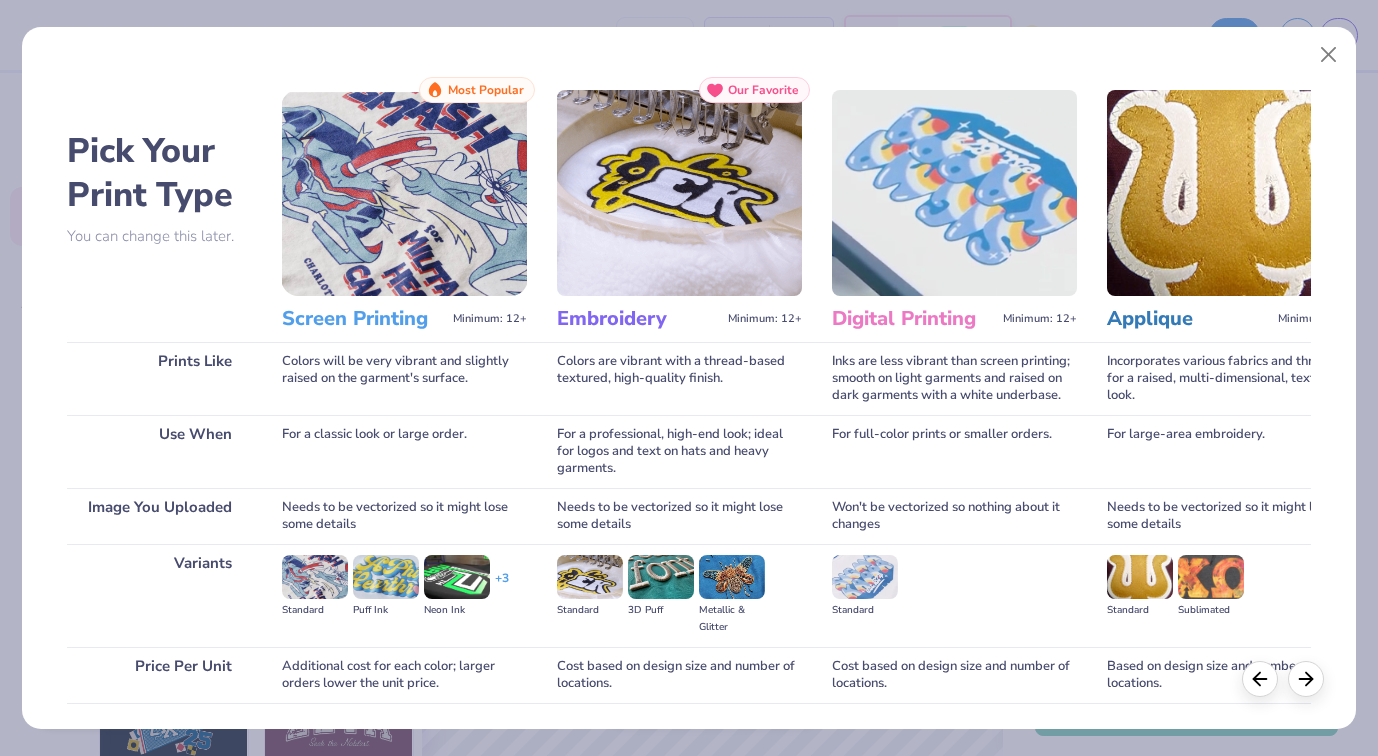 click at bounding box center [404, 193] 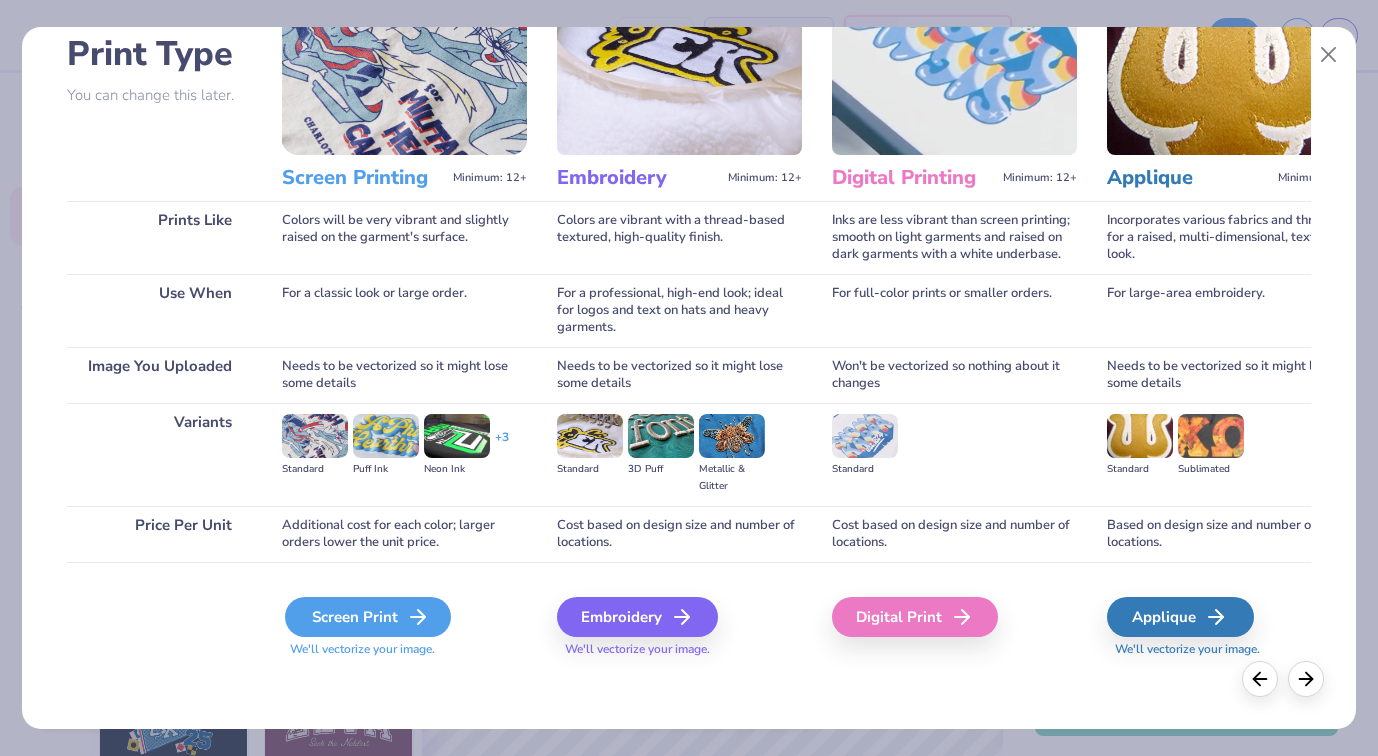 click on "Screen Print" at bounding box center (368, 617) 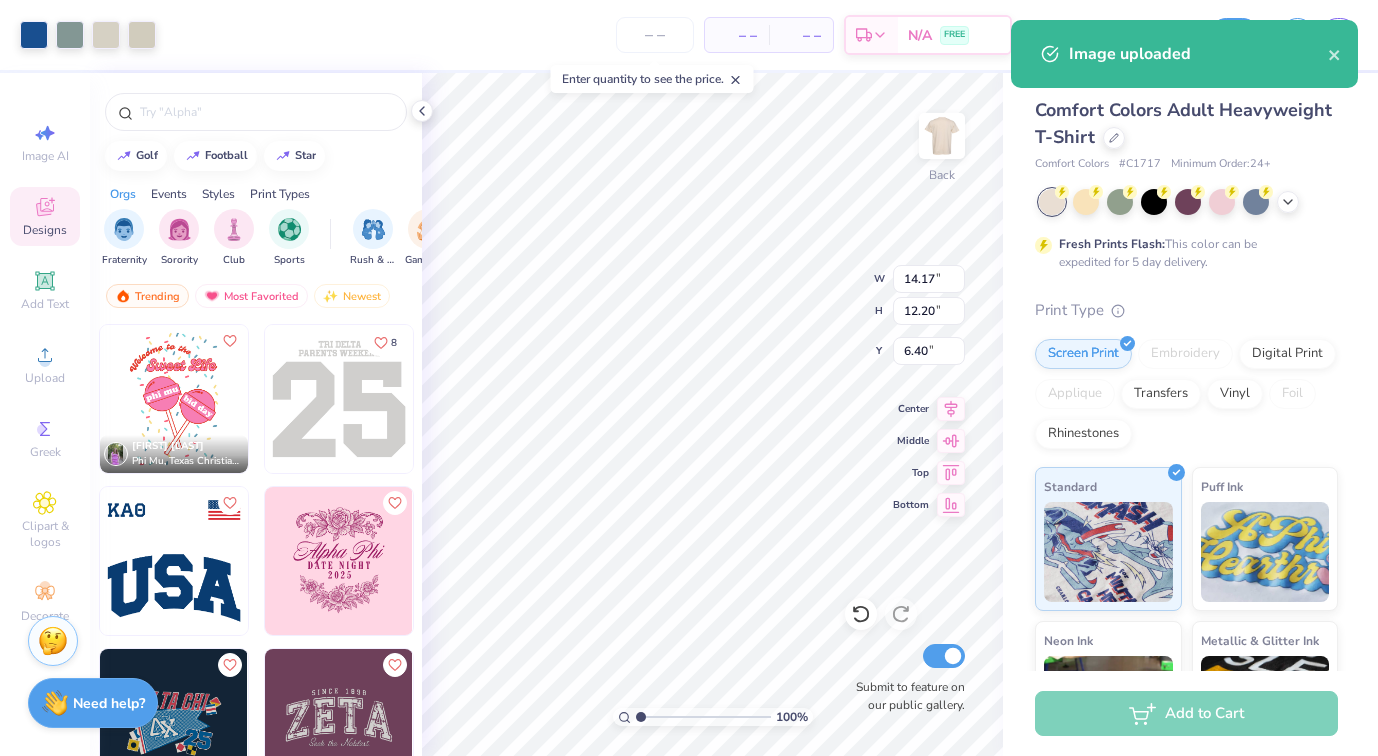 type on "10.34" 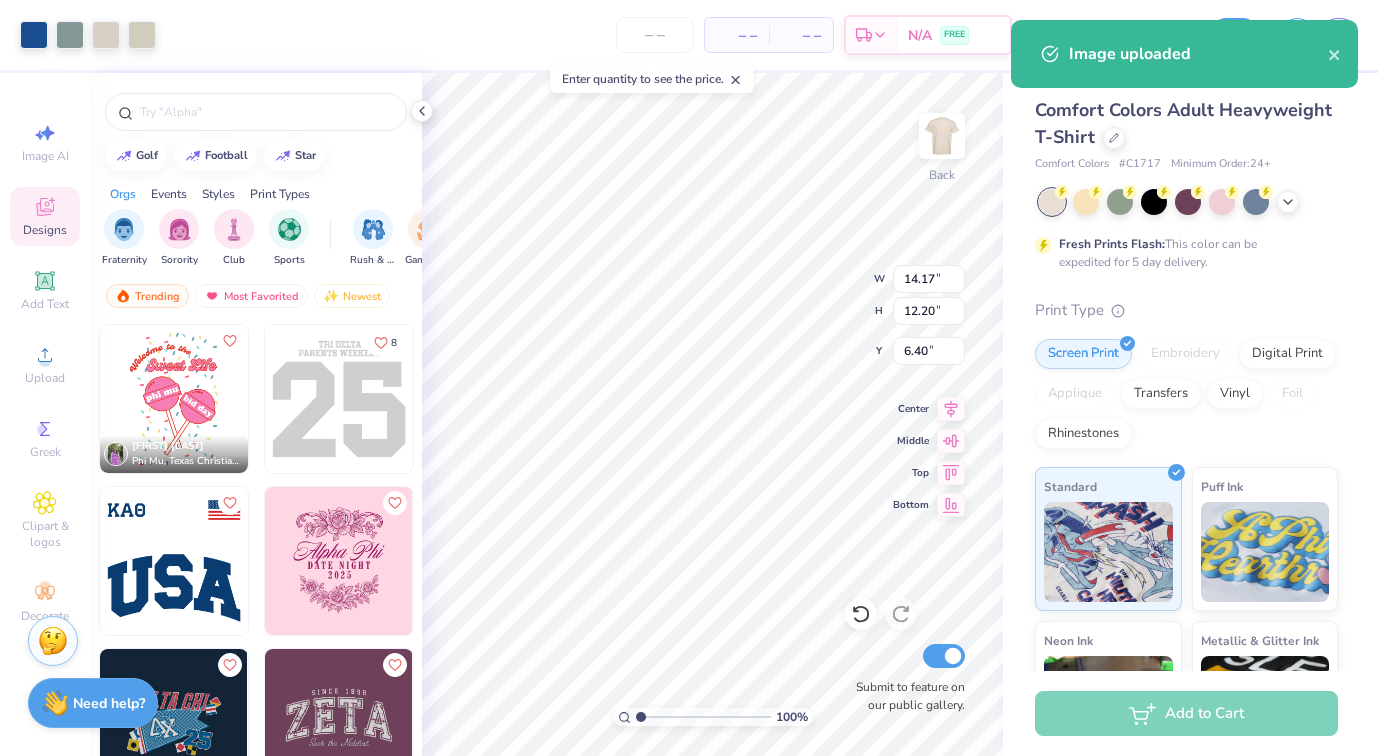 type on "8.90" 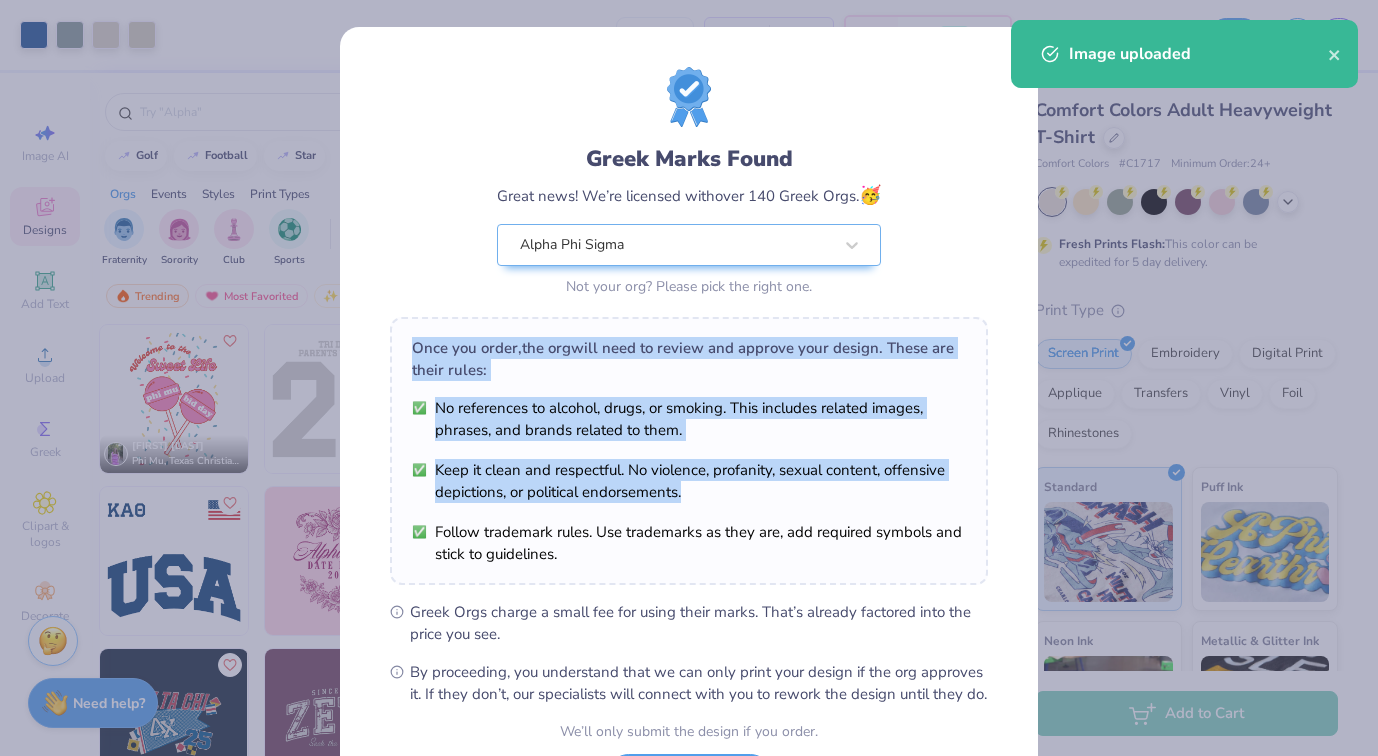 click on "Once you order,  the org  will need to review and approve your design. These are their rules: No references to alcohol, drugs, or smoking. This includes related images, phrases, and brands related to them. Keep it clean and respectful. No violence, profanity, sexual content, offensive depictions, or political endorsements. Follow trademark rules. Use trademarks as they are, add required symbols and stick to guidelines." at bounding box center [689, 451] 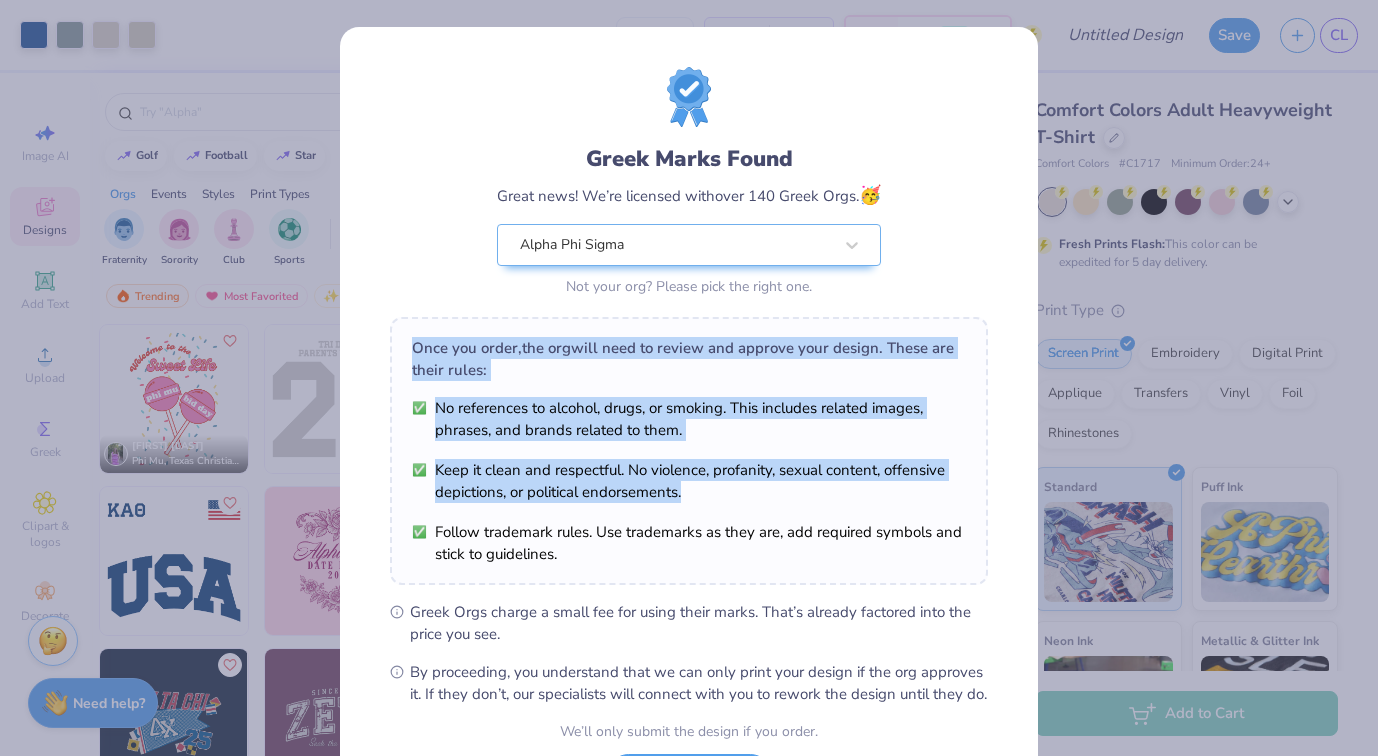 scroll, scrollTop: 180, scrollLeft: 0, axis: vertical 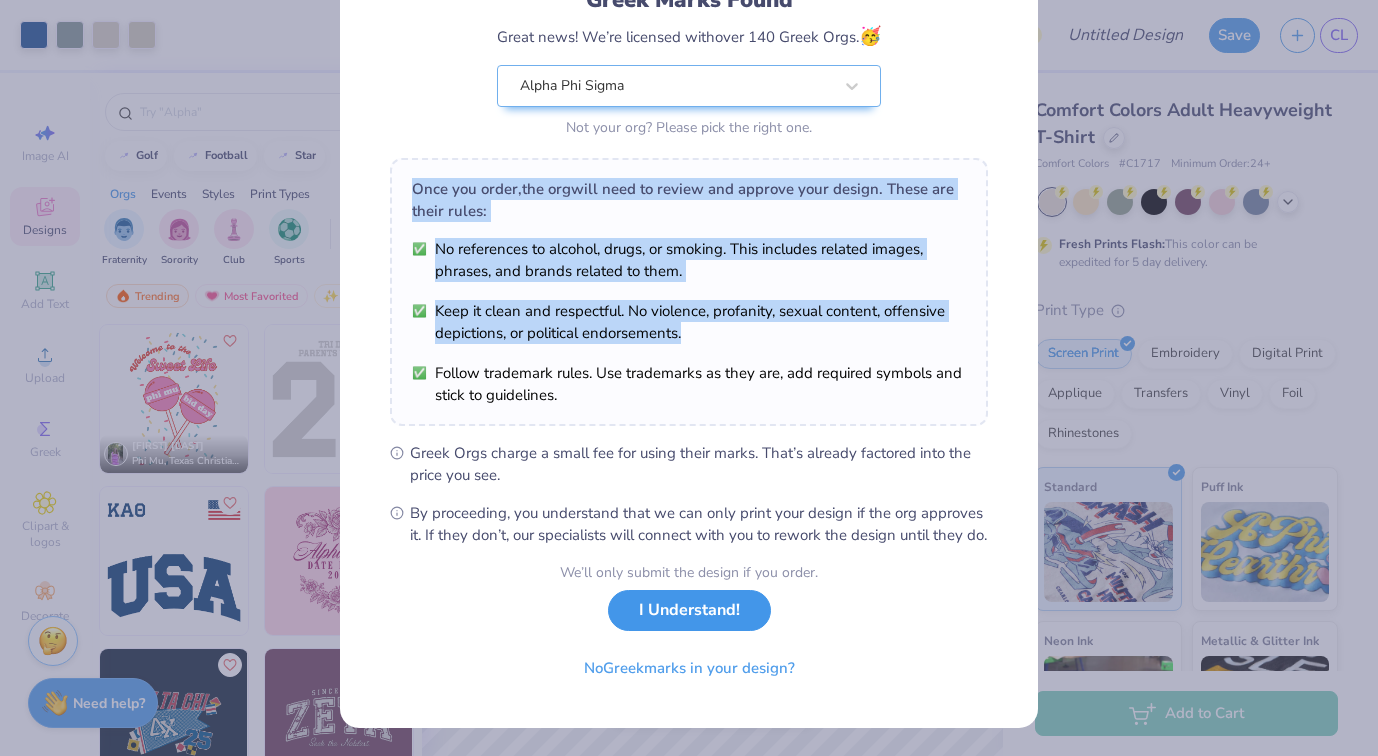 click on "I Understand!" at bounding box center (689, 610) 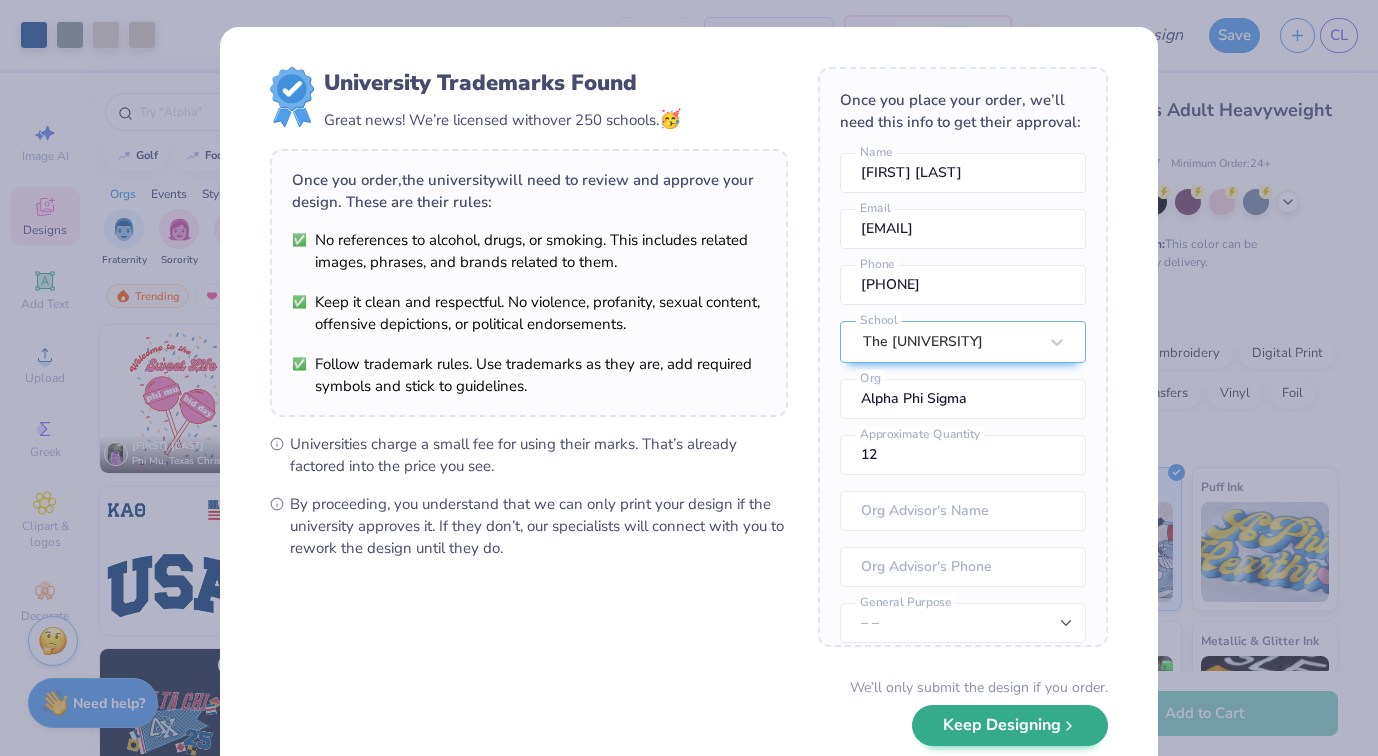 scroll, scrollTop: 114, scrollLeft: 0, axis: vertical 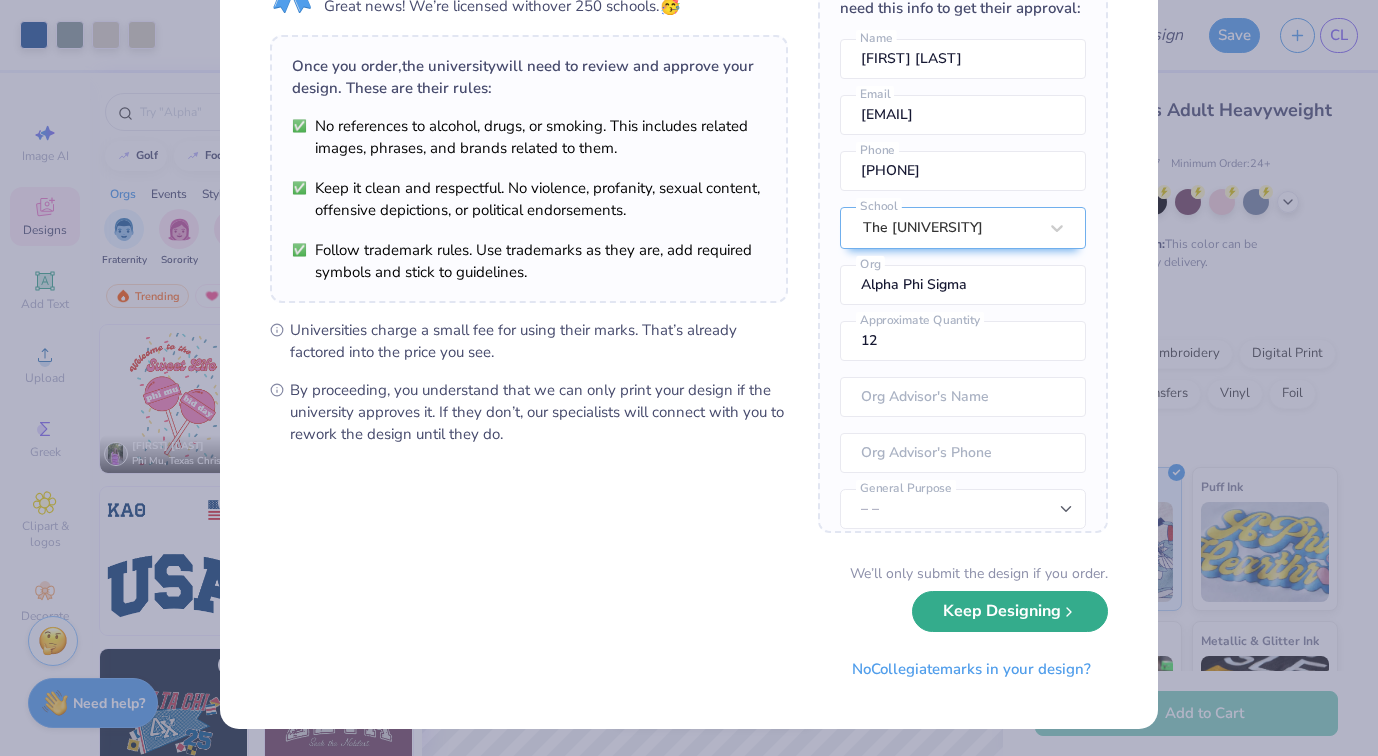 click on "Keep Designing" at bounding box center [1010, 611] 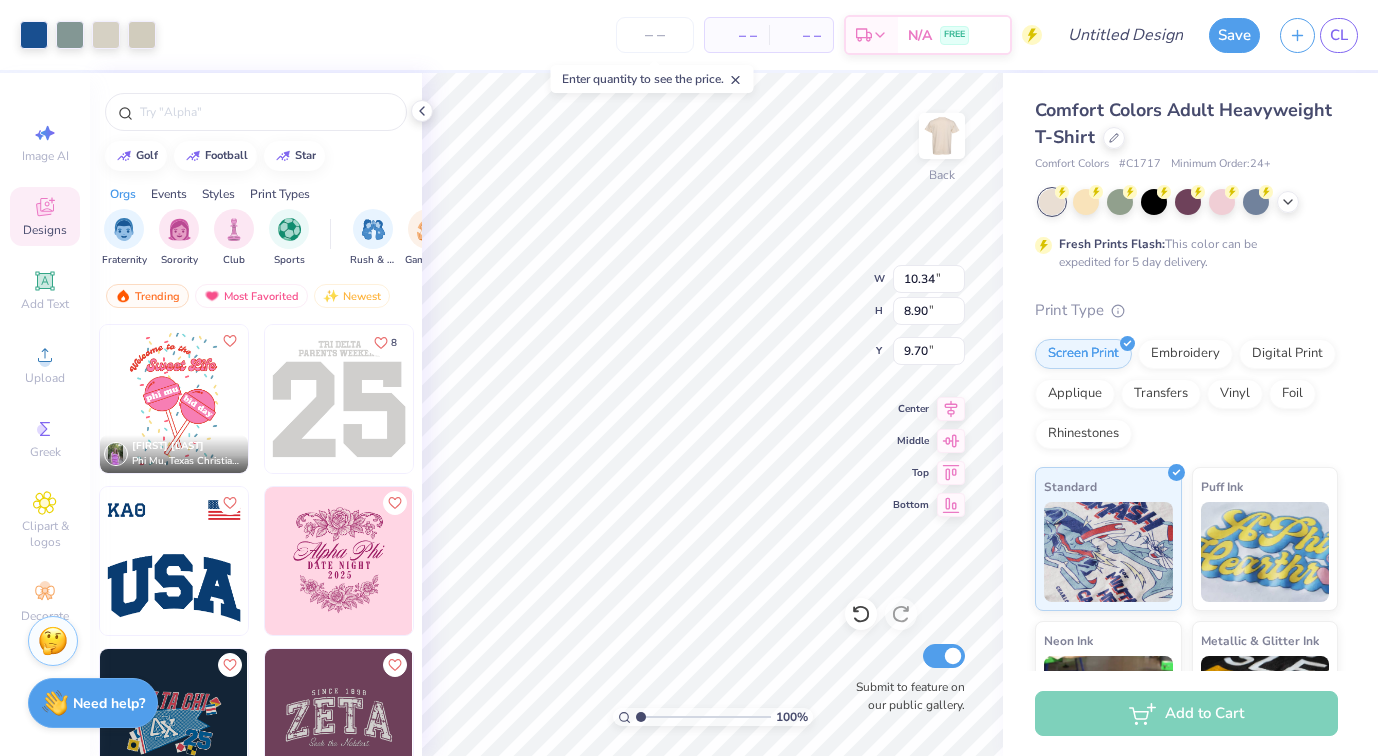 scroll, scrollTop: 0, scrollLeft: 0, axis: both 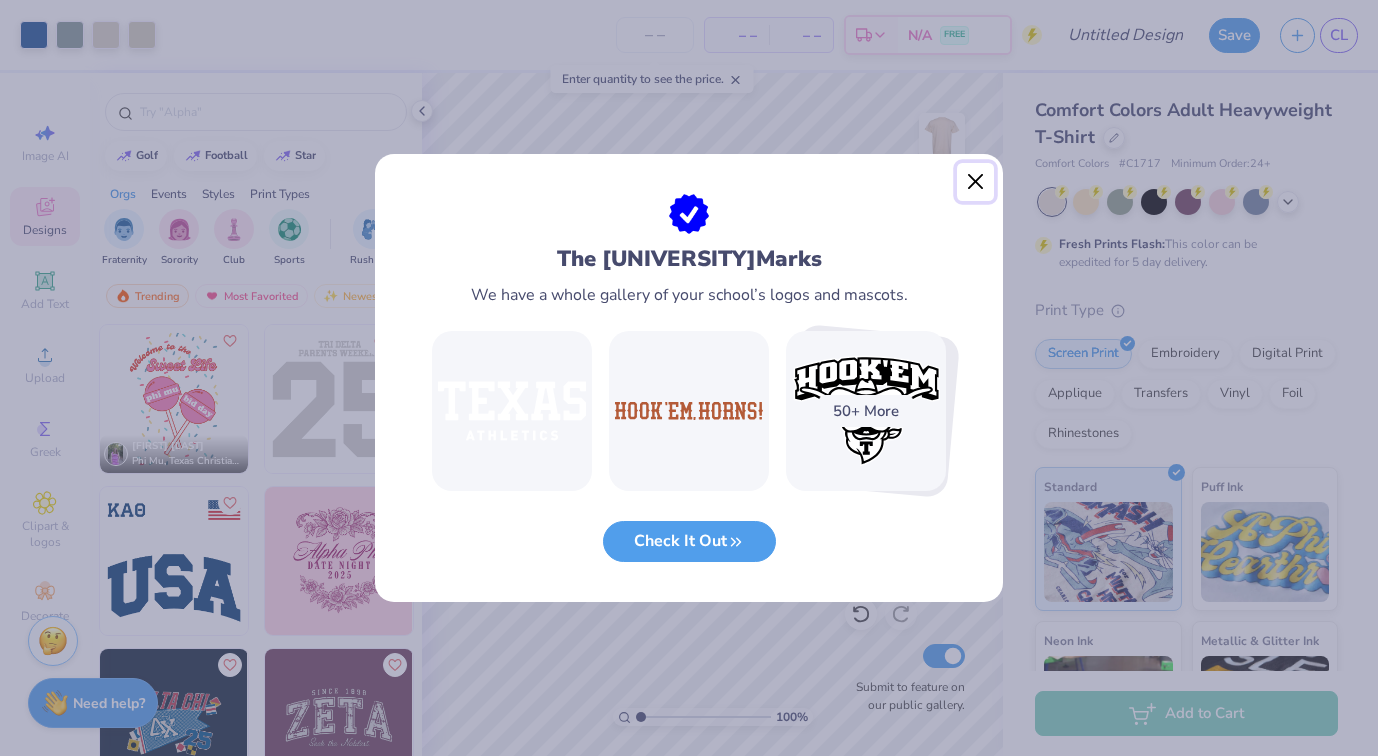 click at bounding box center [976, 182] 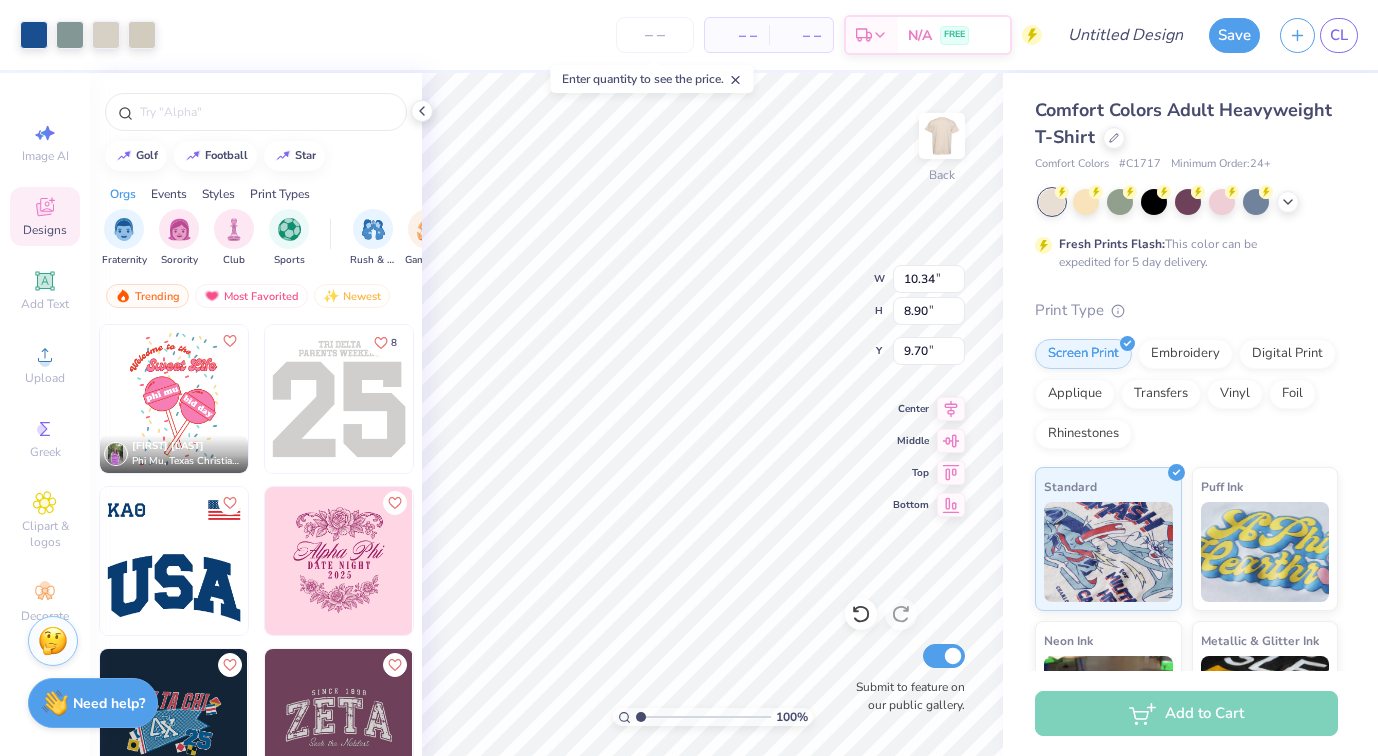 type on "4.61" 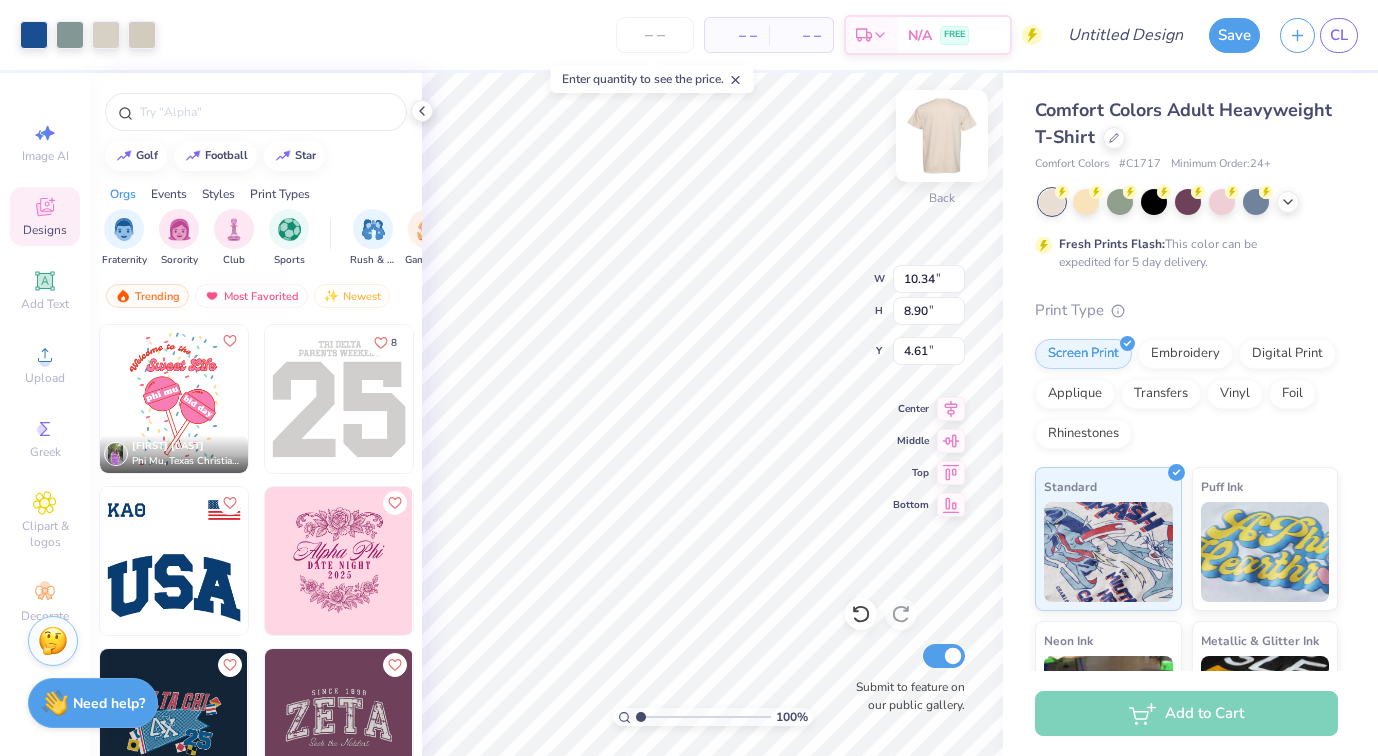 type on "9.03" 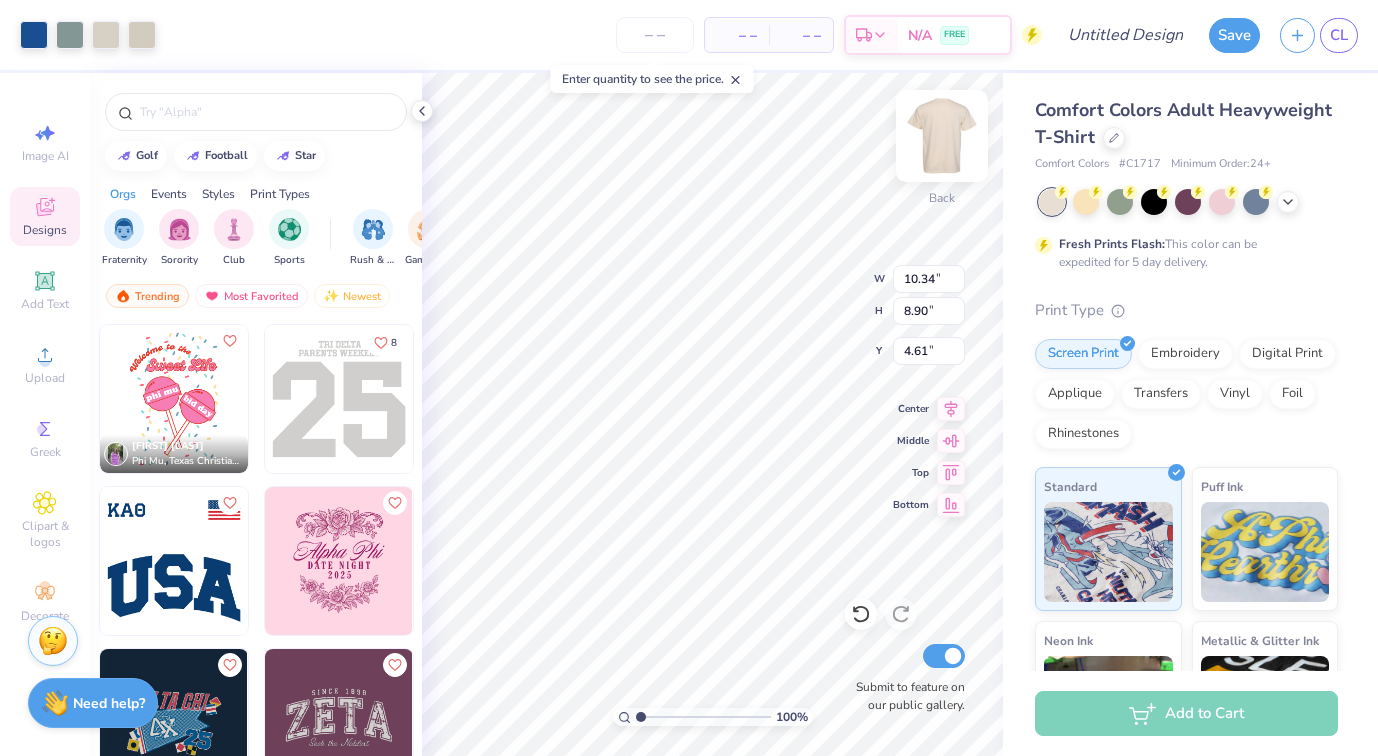 type on "7.78" 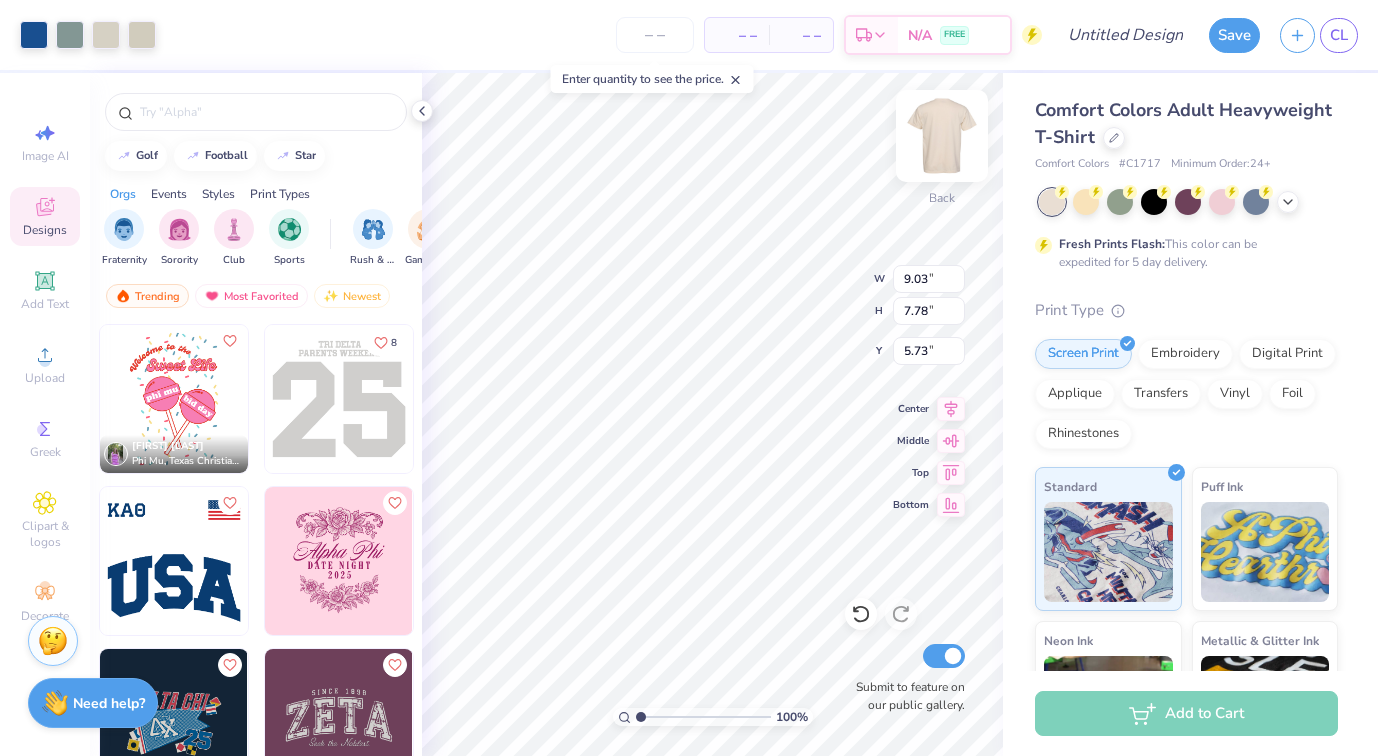 type on "5.09" 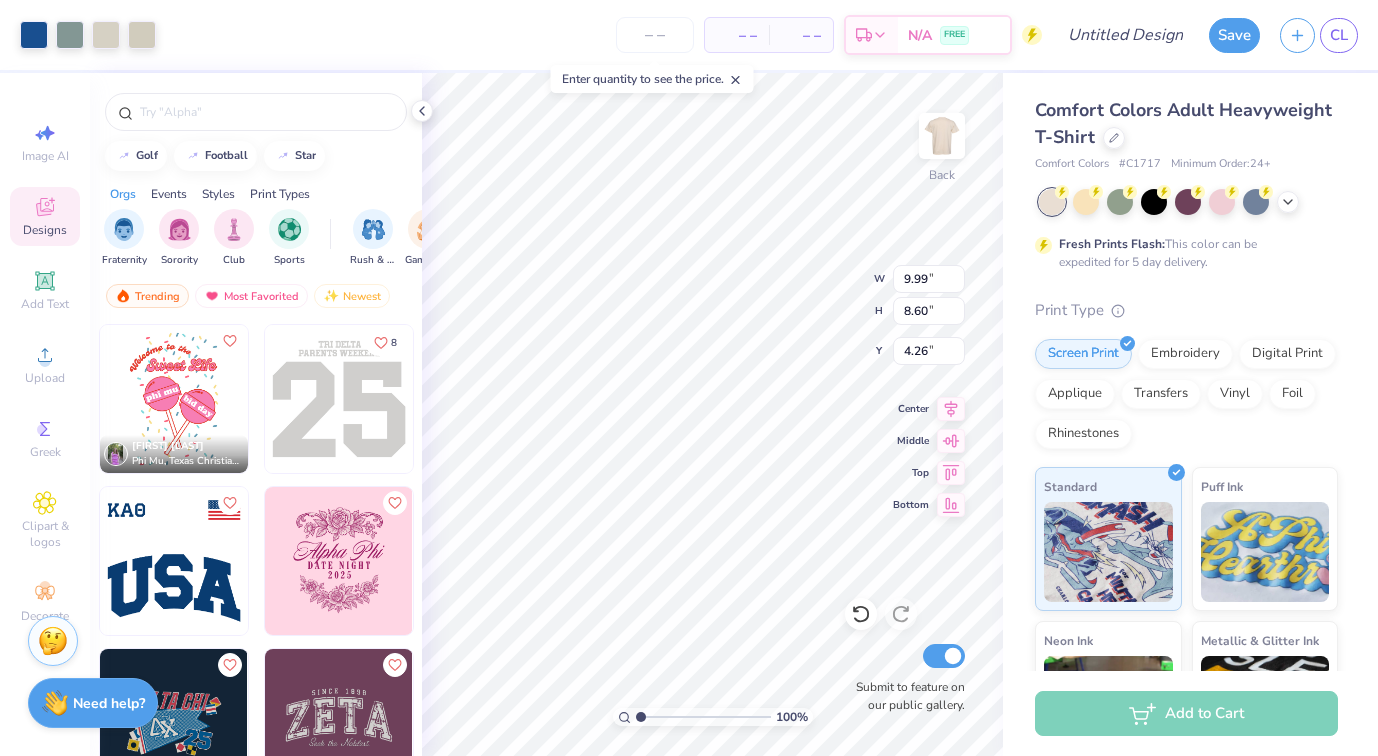 type on "9.99" 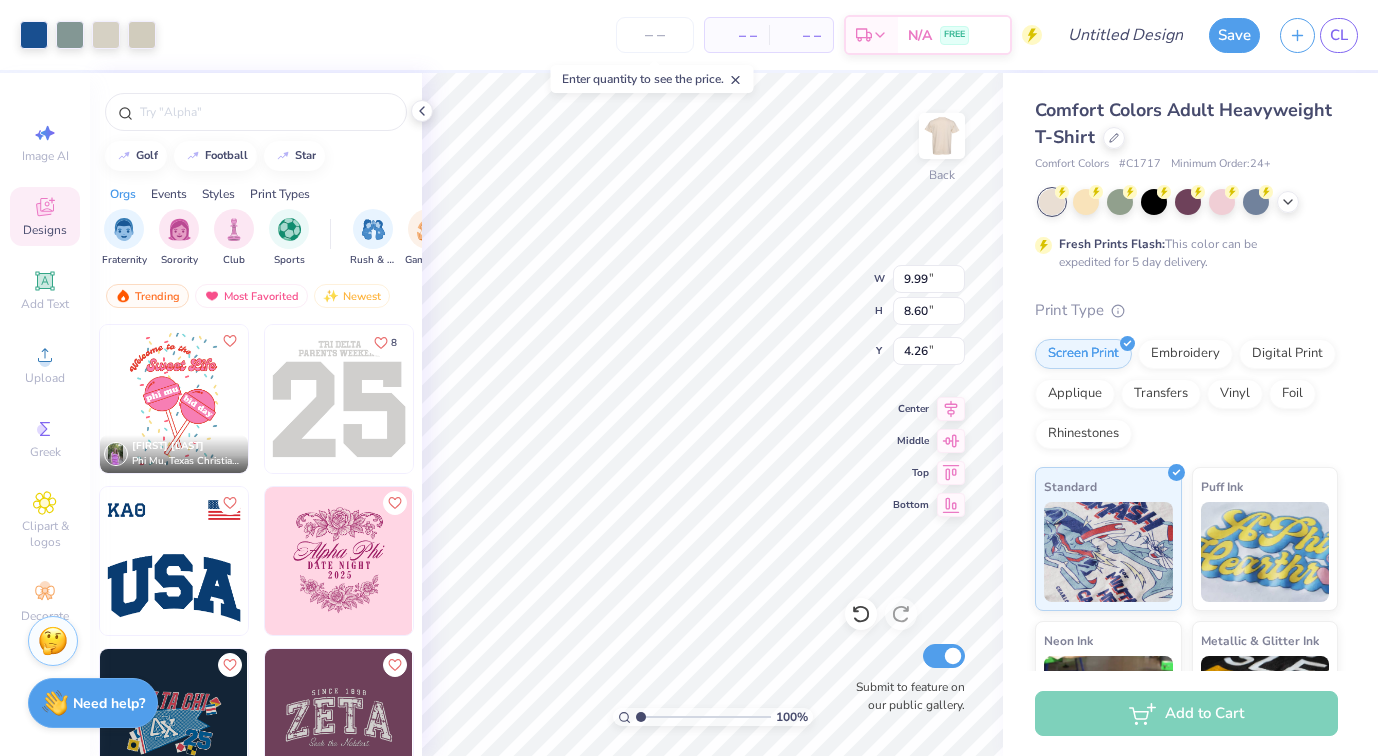 type on "8.60" 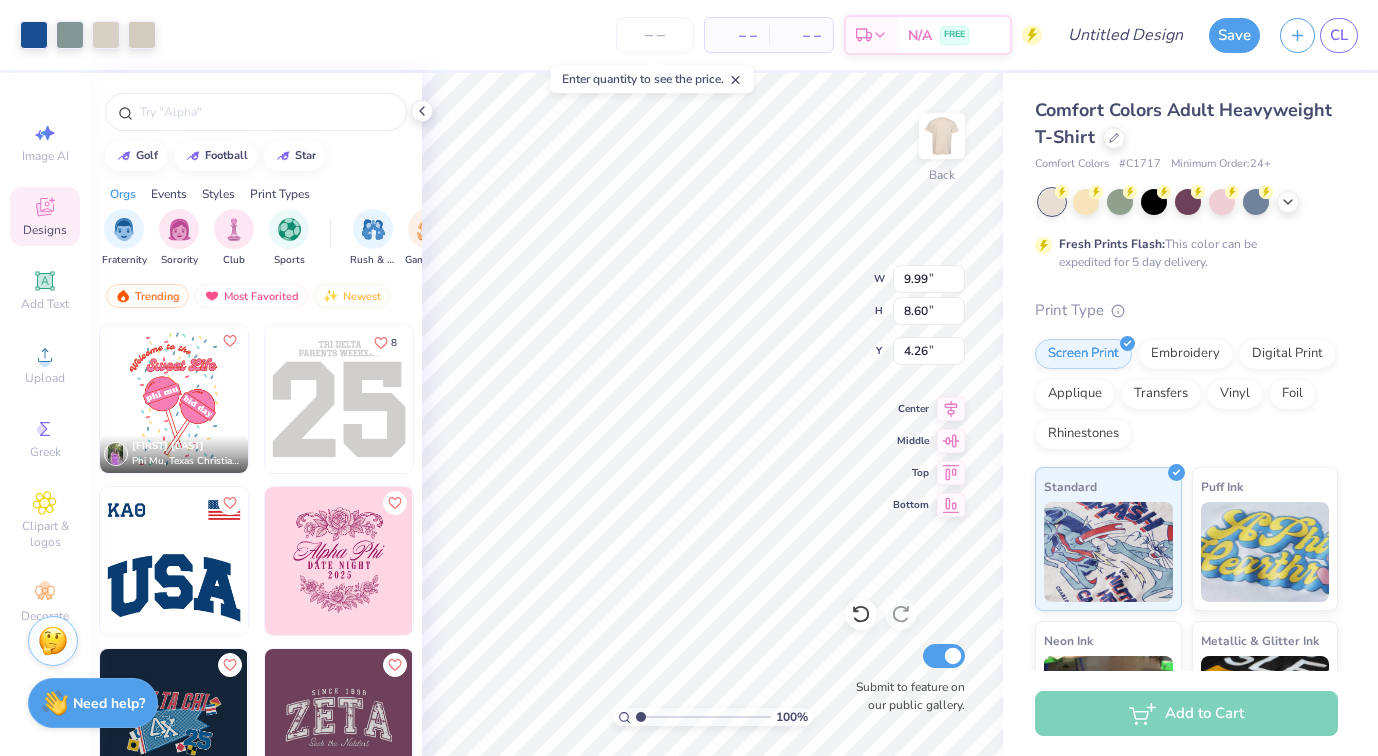 type on "4.46" 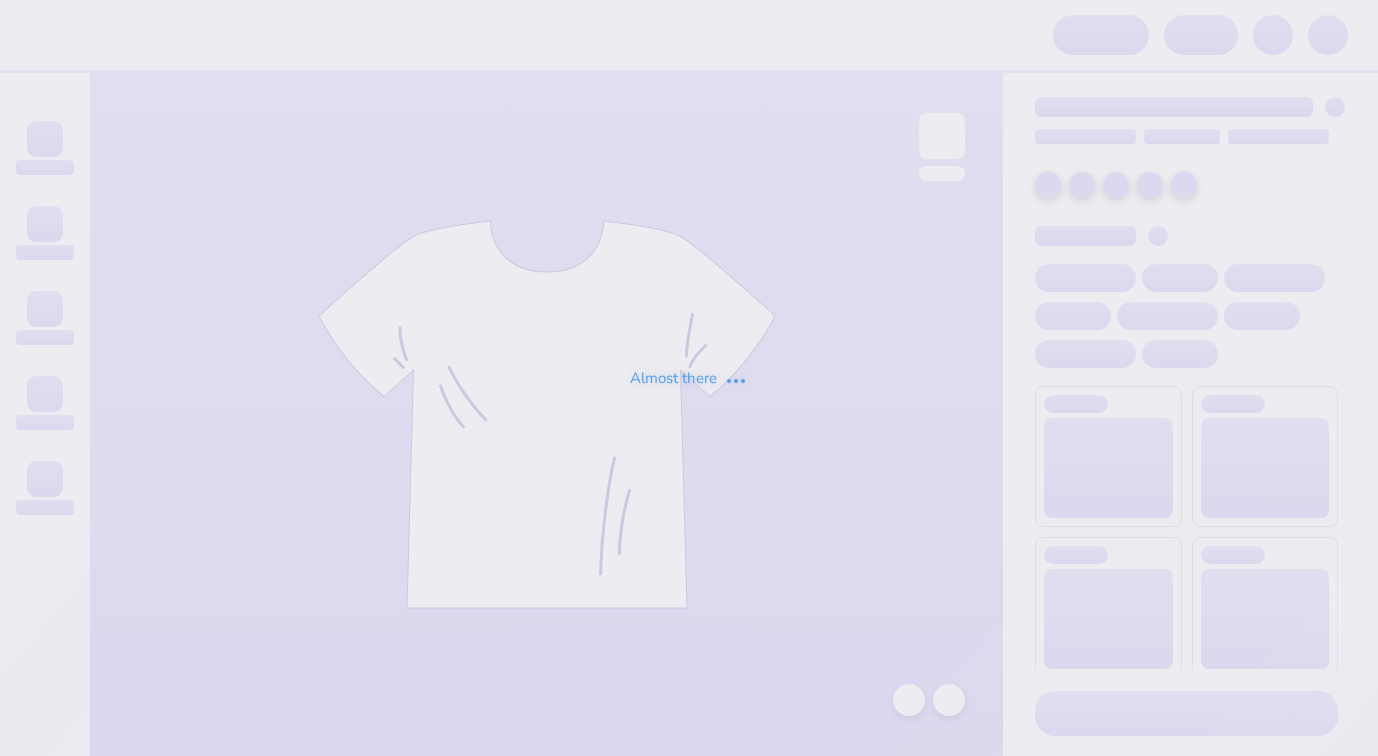 scroll, scrollTop: 0, scrollLeft: 0, axis: both 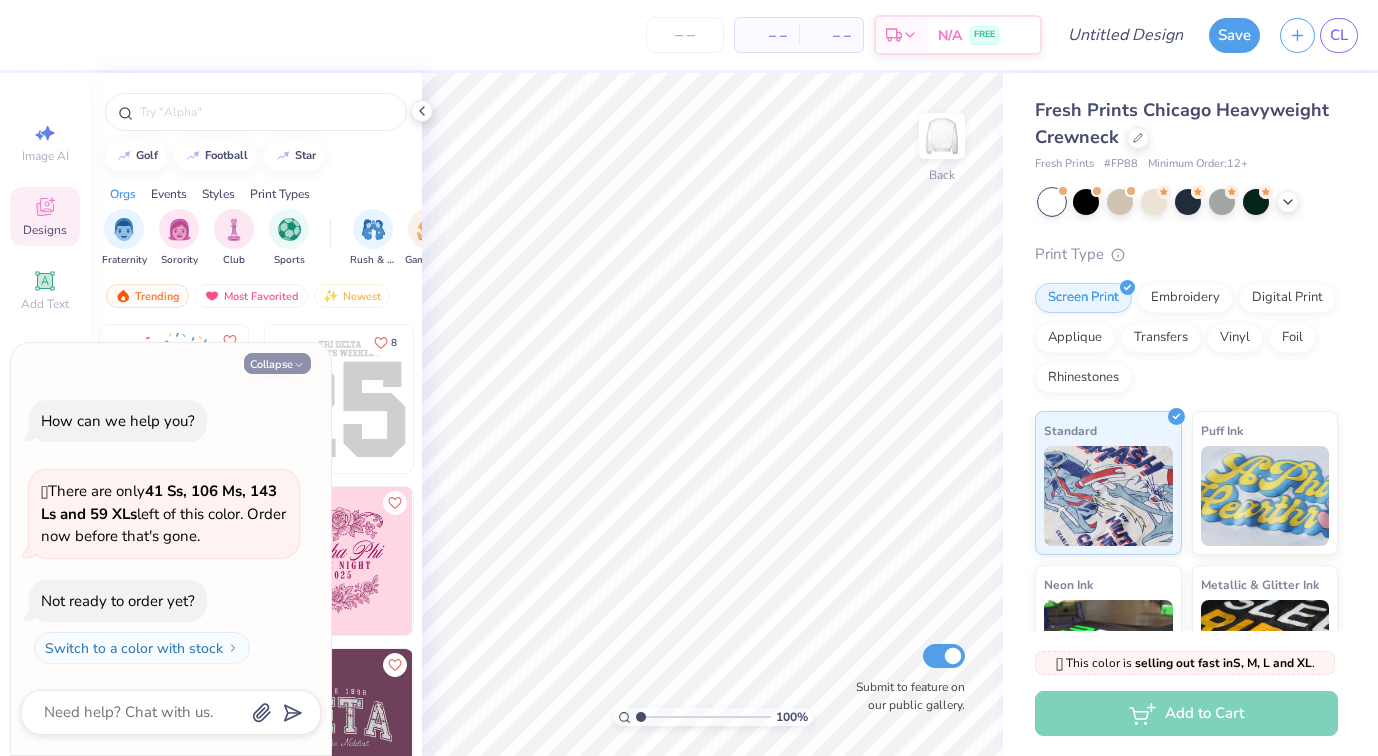 click on "Collapse" at bounding box center (277, 363) 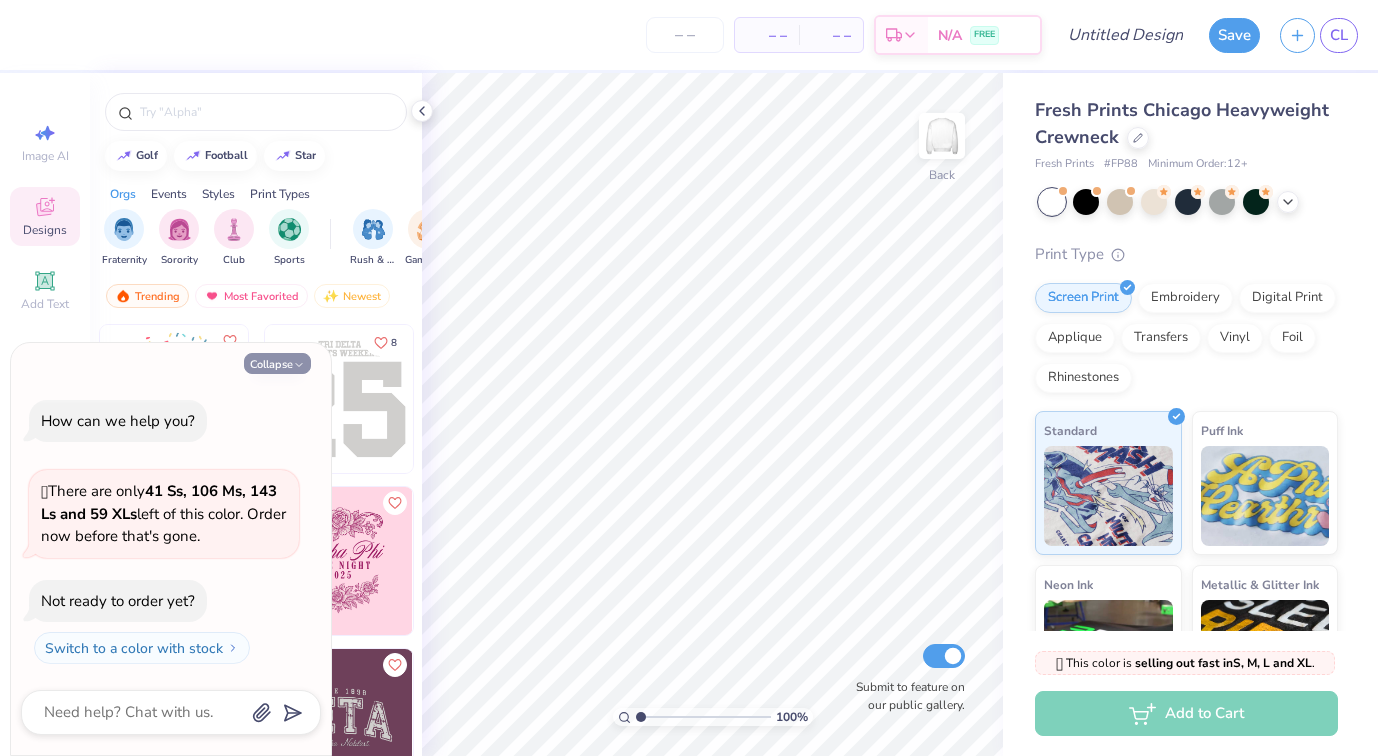 type on "x" 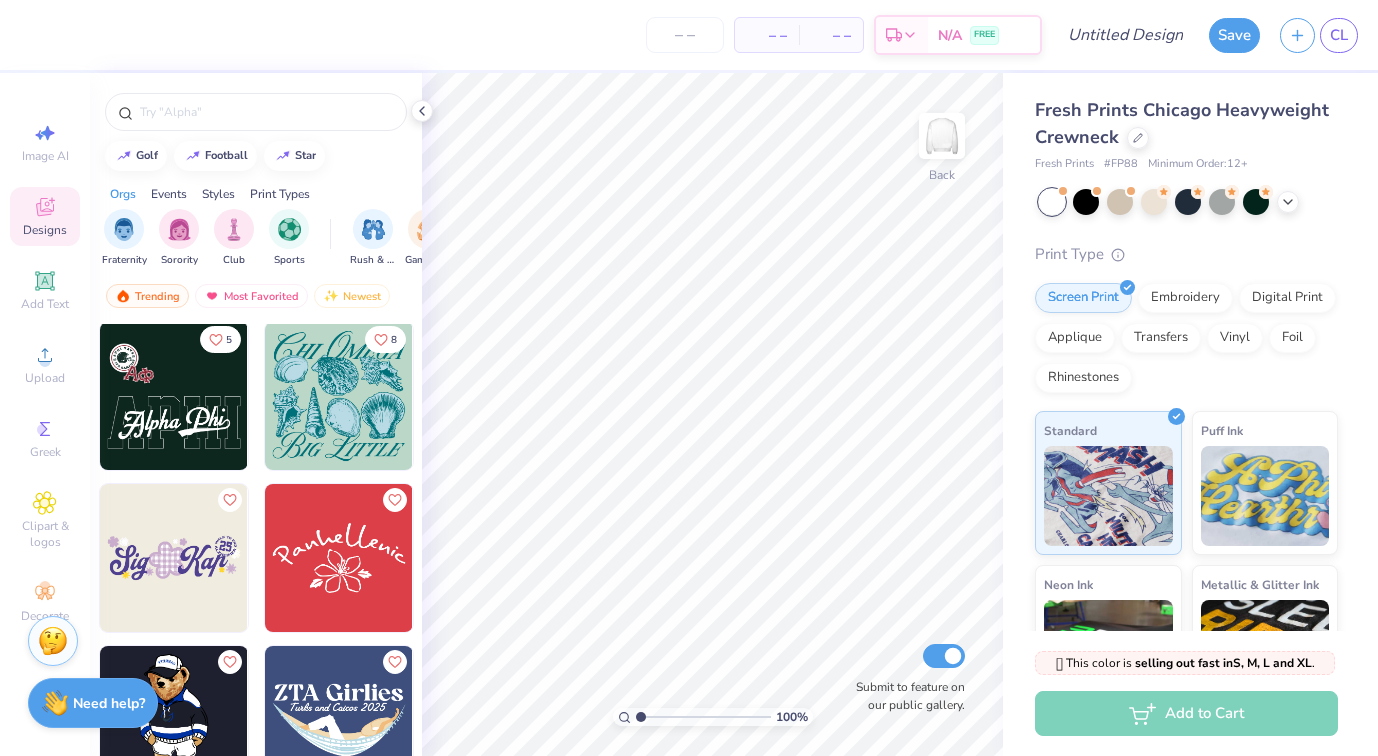 scroll, scrollTop: 815, scrollLeft: 0, axis: vertical 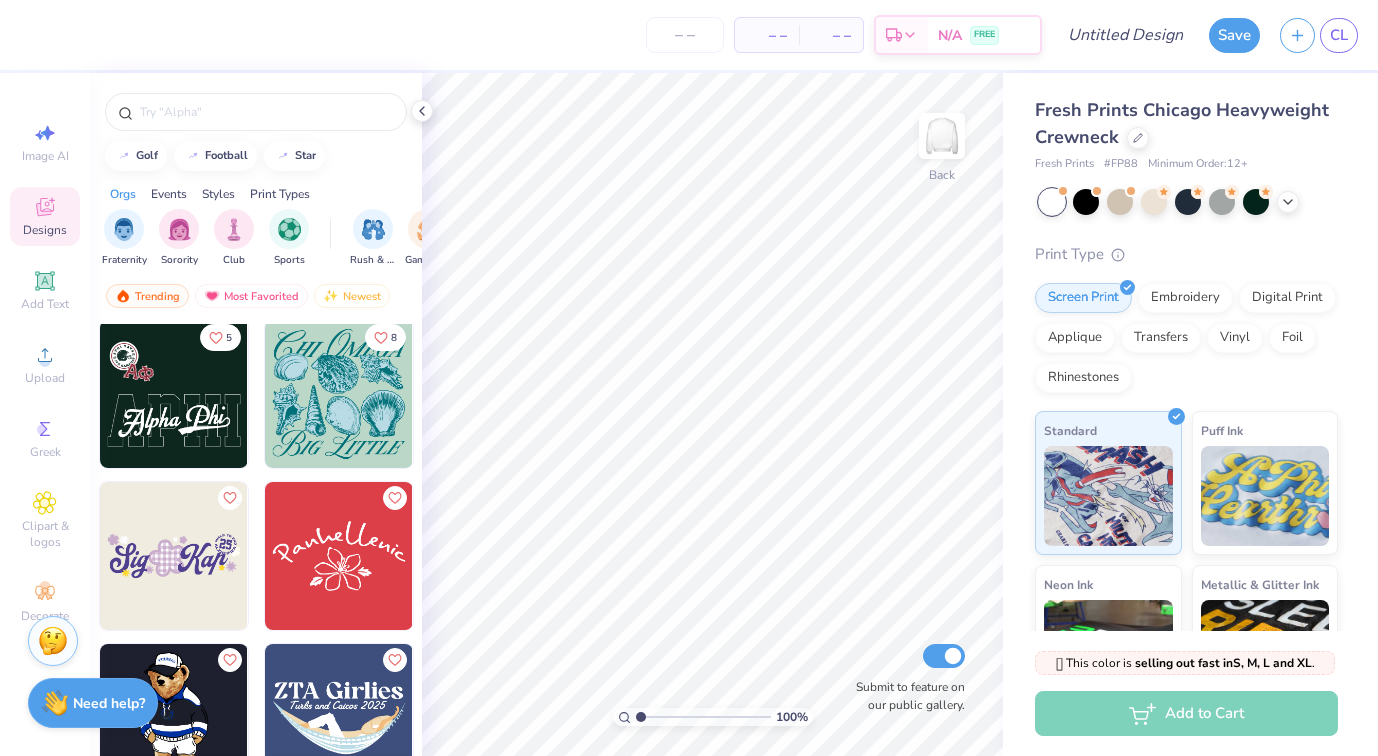 click at bounding box center [174, 394] 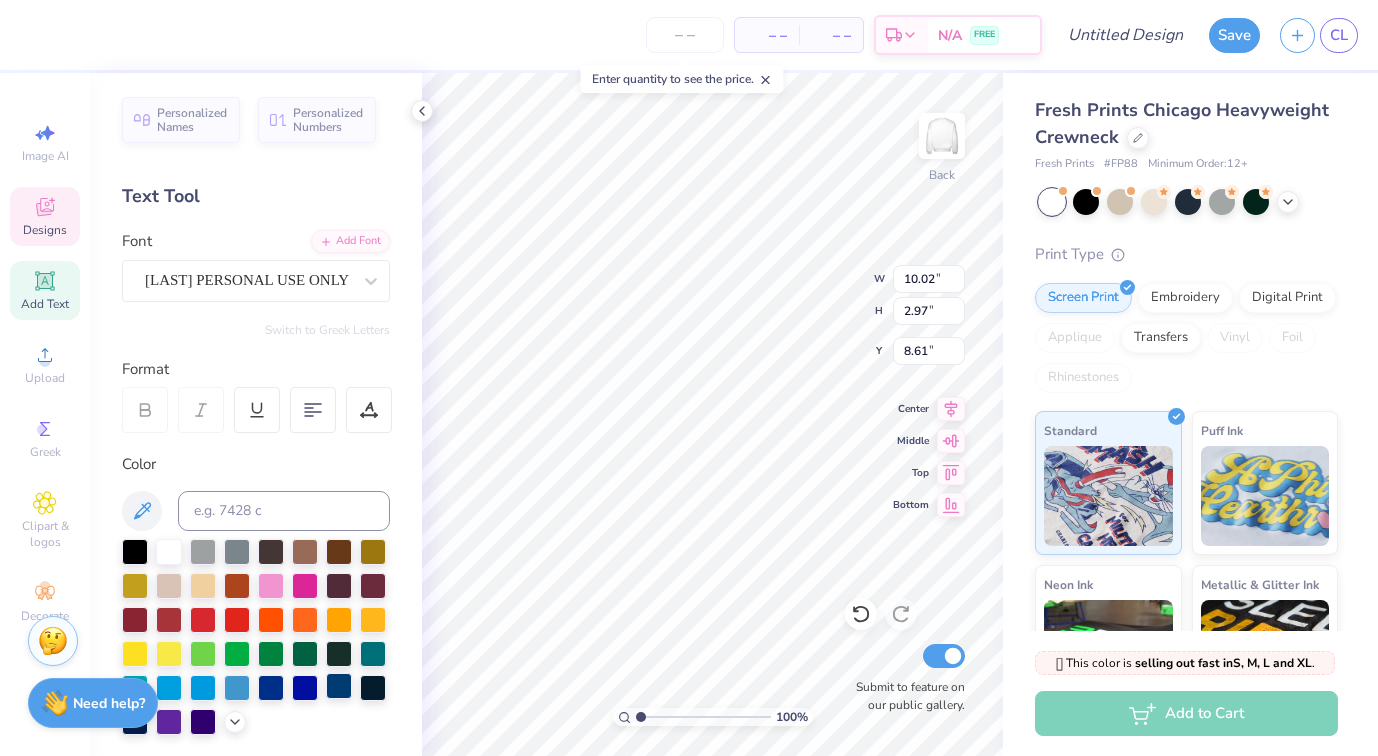 click at bounding box center (339, 686) 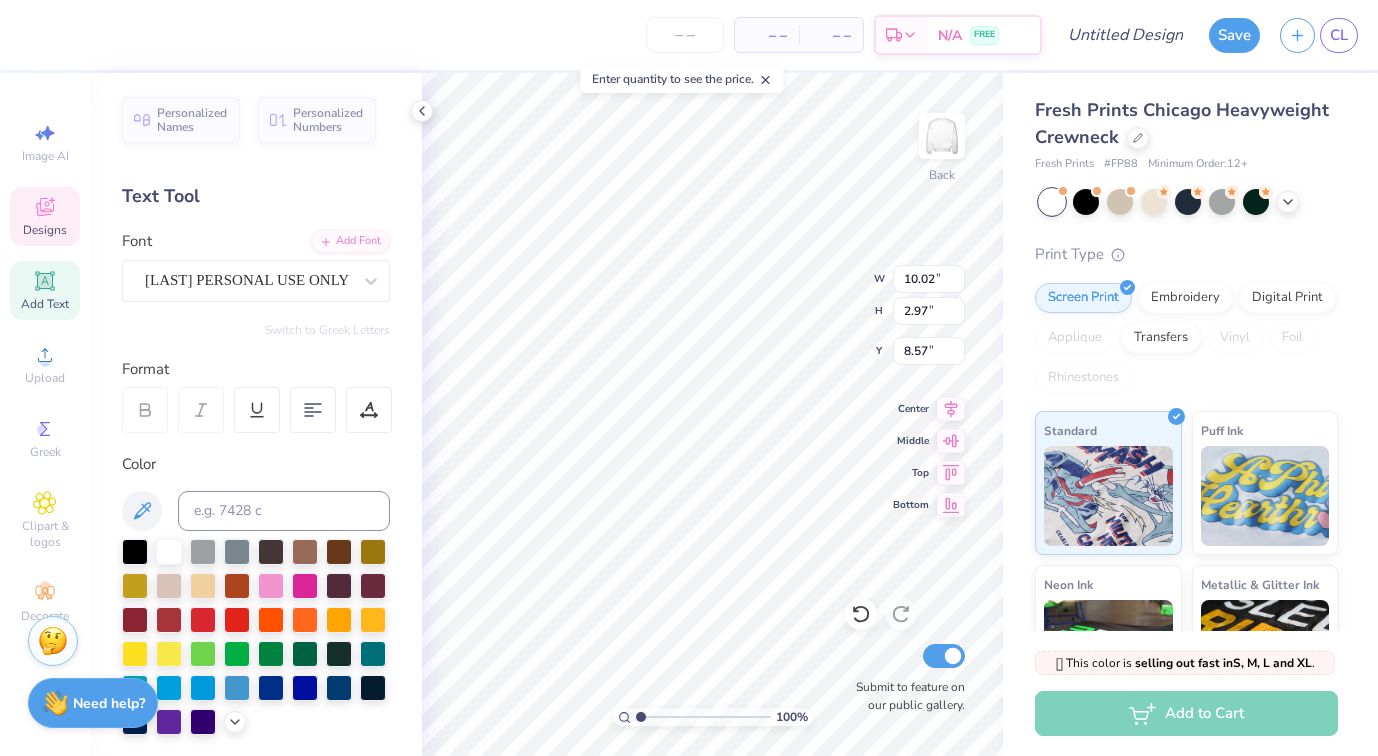 type on "8.57" 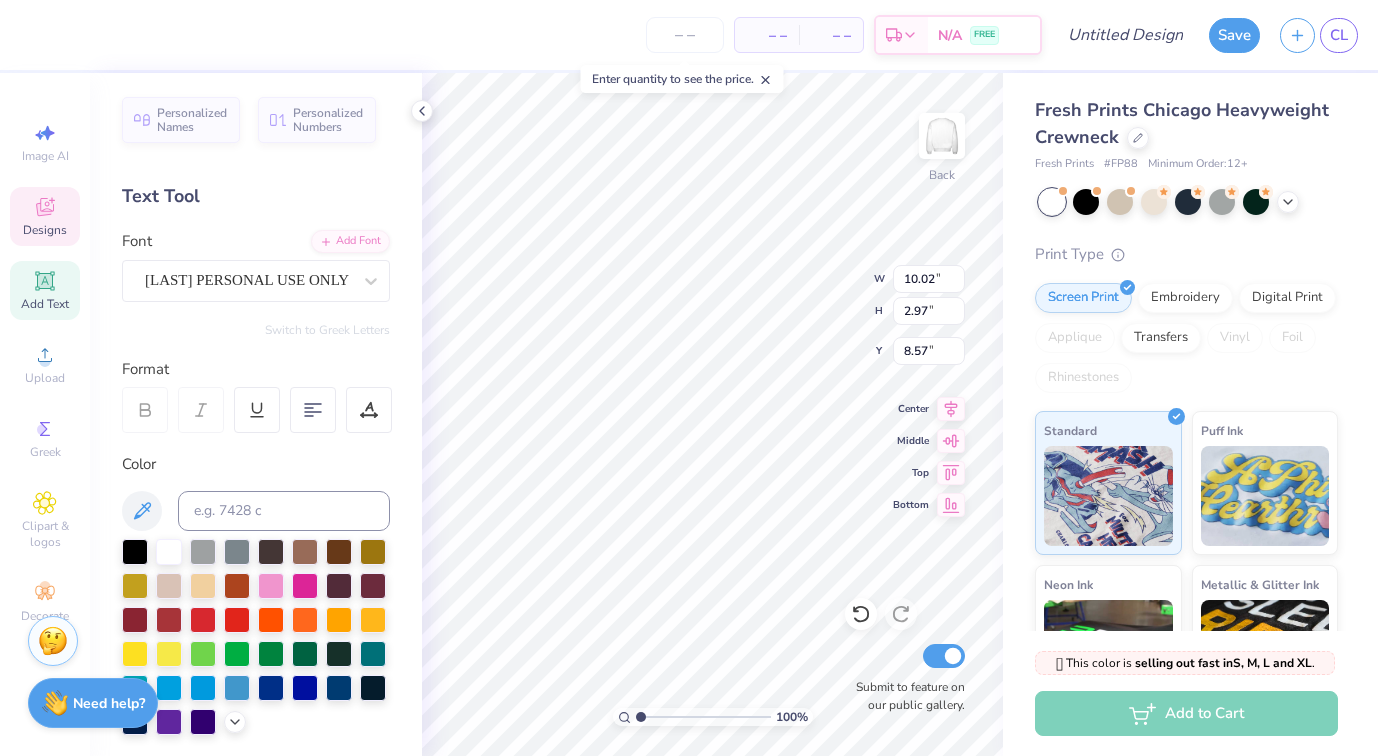 scroll, scrollTop: 0, scrollLeft: 3, axis: horizontal 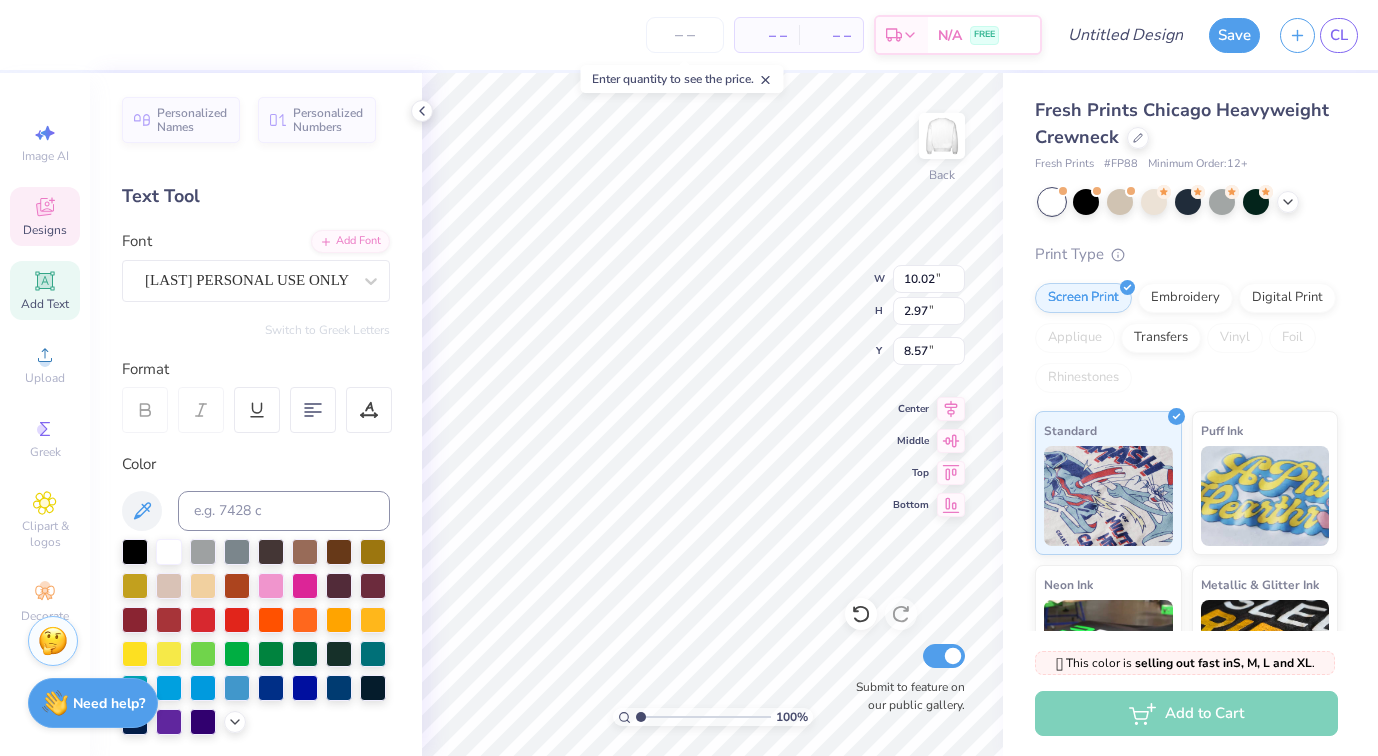 type on "[FRATERNITY]{" 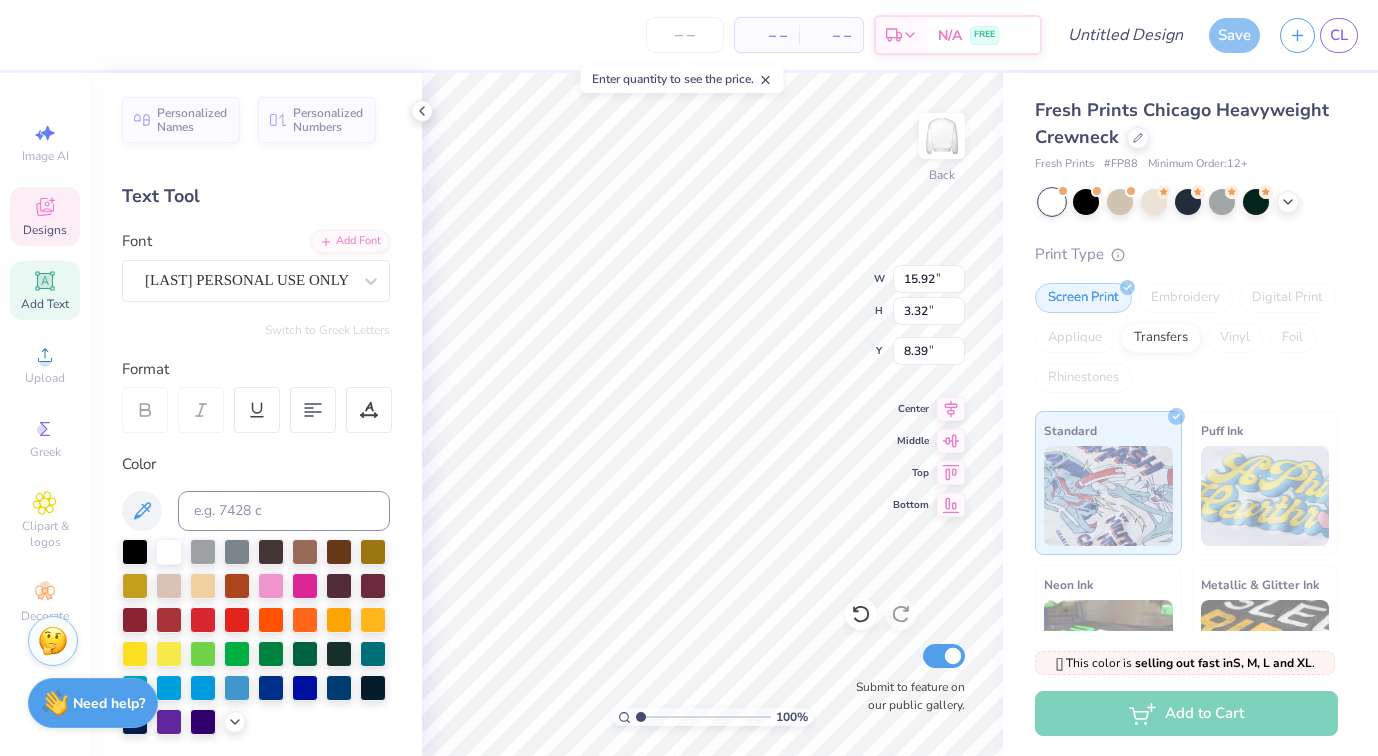 type on "7.18" 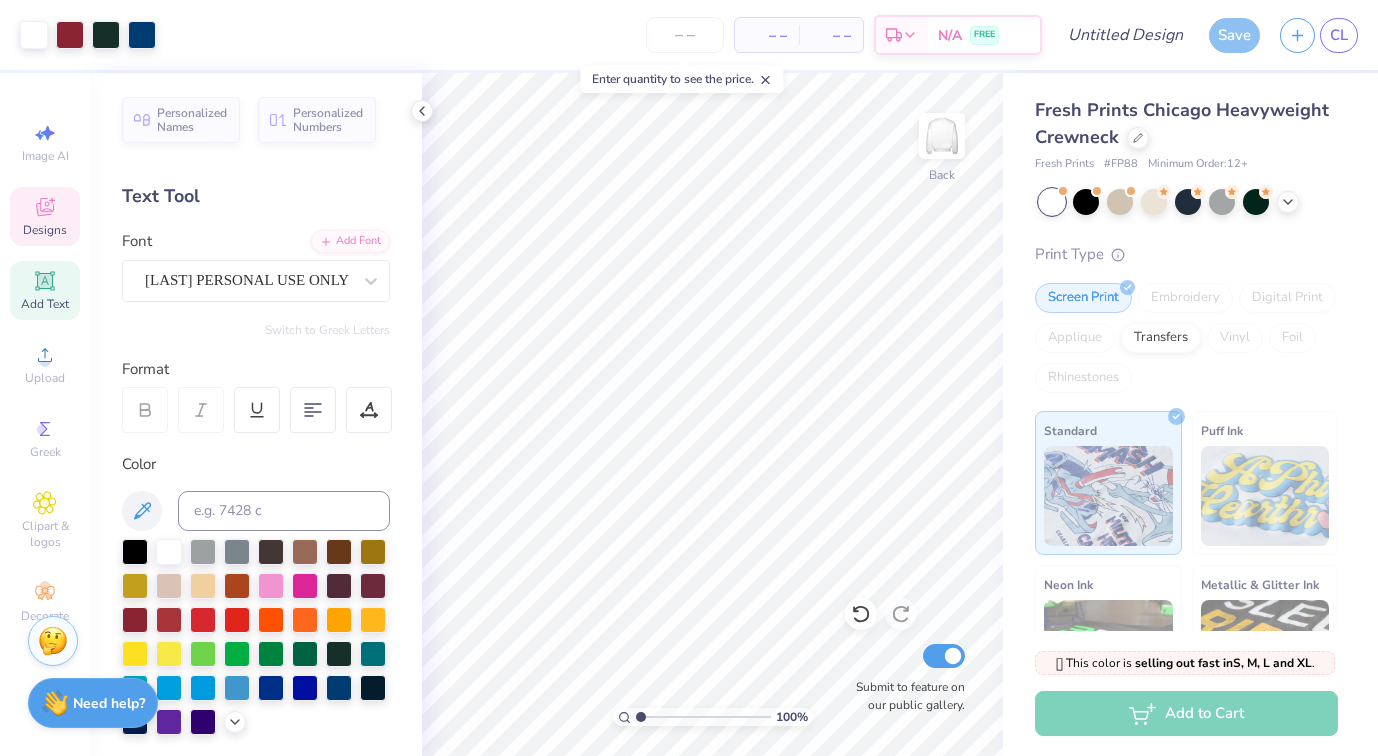 click on "Designs" at bounding box center [45, 216] 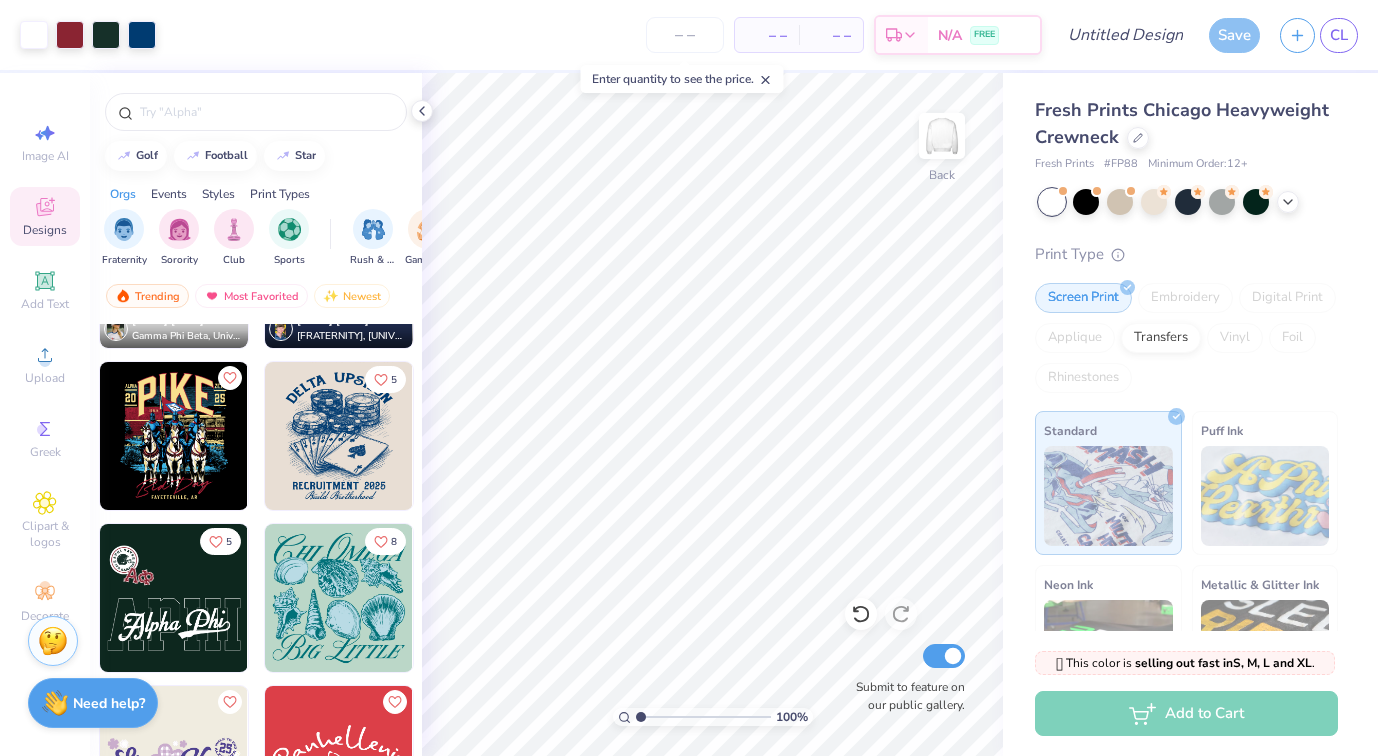 scroll, scrollTop: 739, scrollLeft: 0, axis: vertical 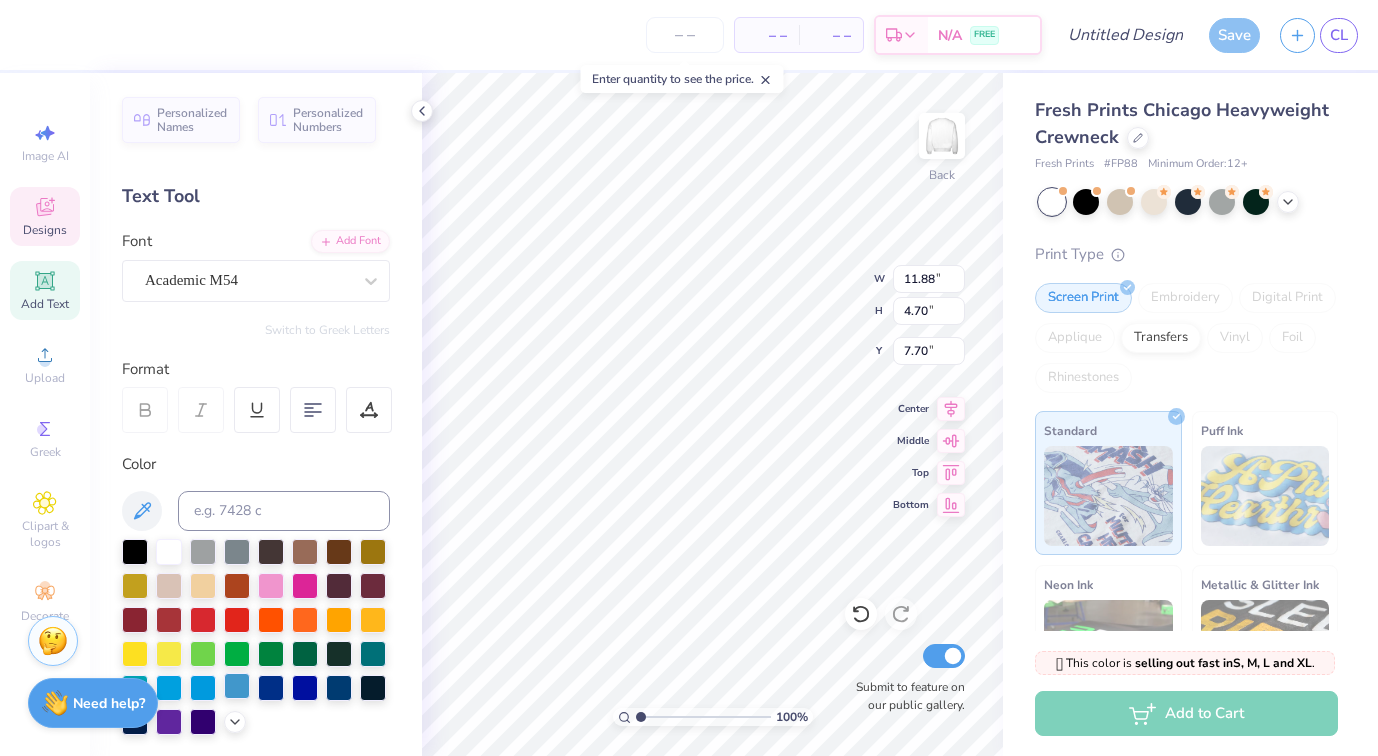 click at bounding box center (237, 686) 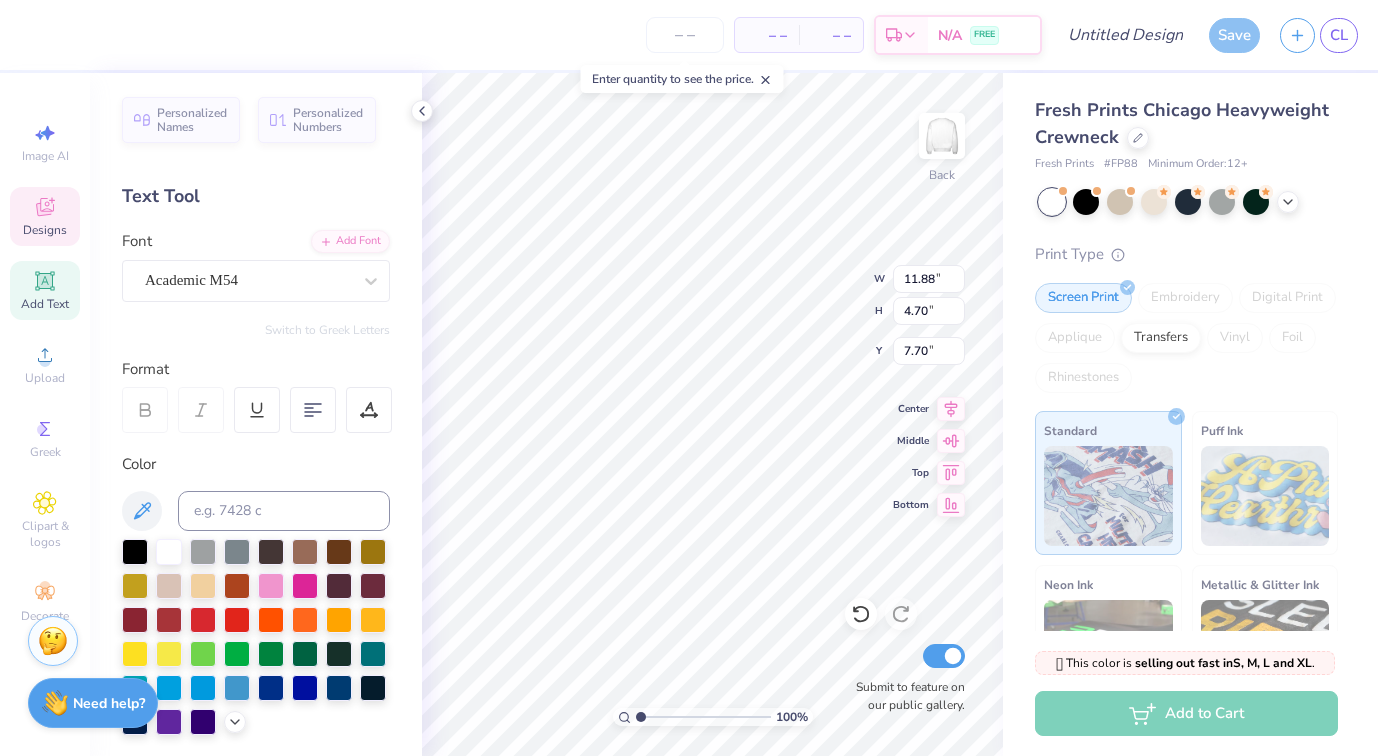 scroll, scrollTop: 0, scrollLeft: 0, axis: both 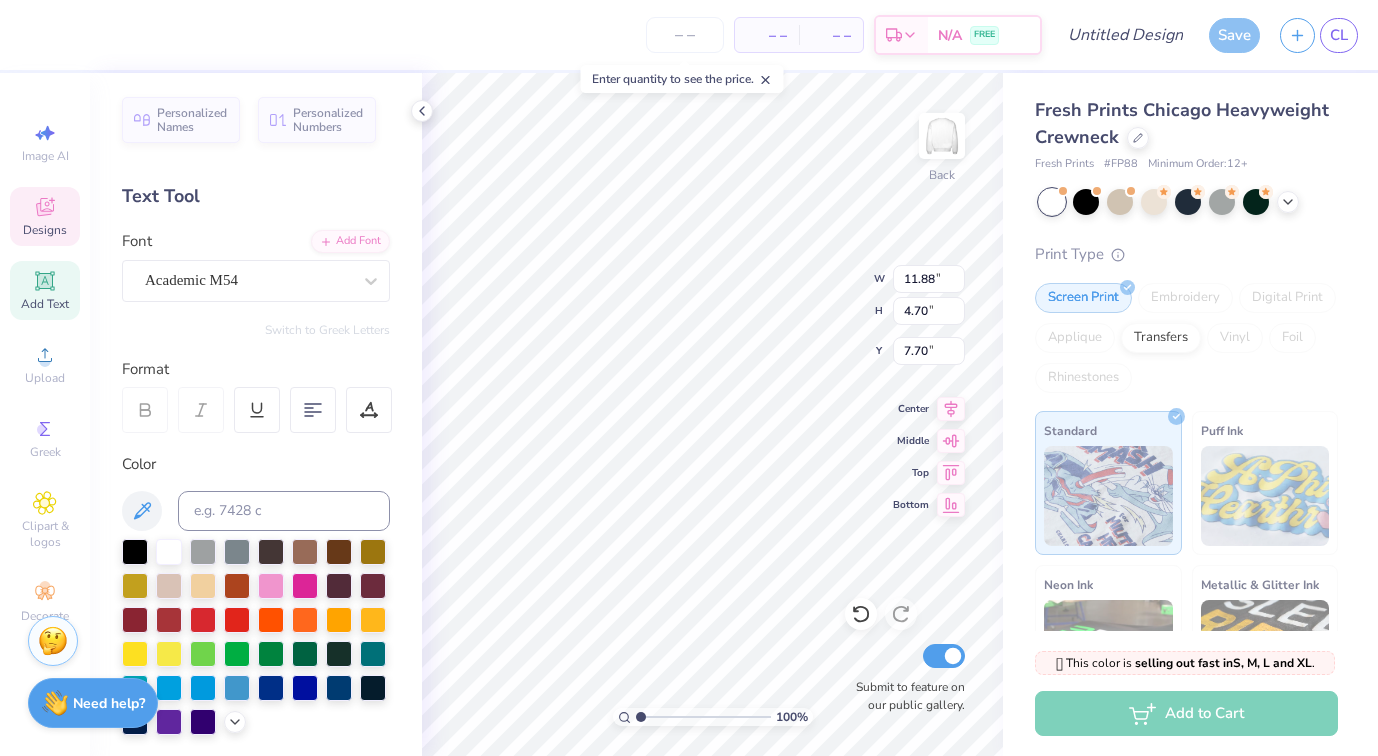 type on "APS" 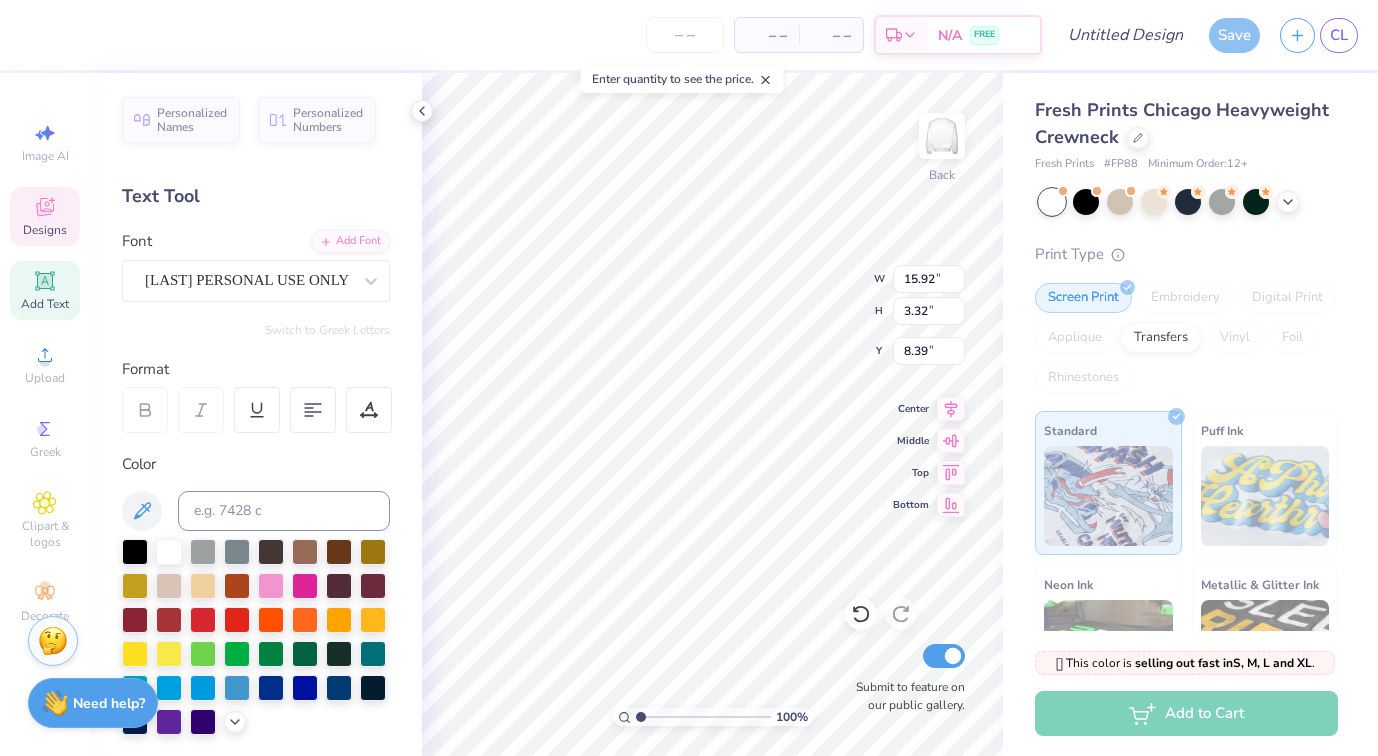 type on "14.60" 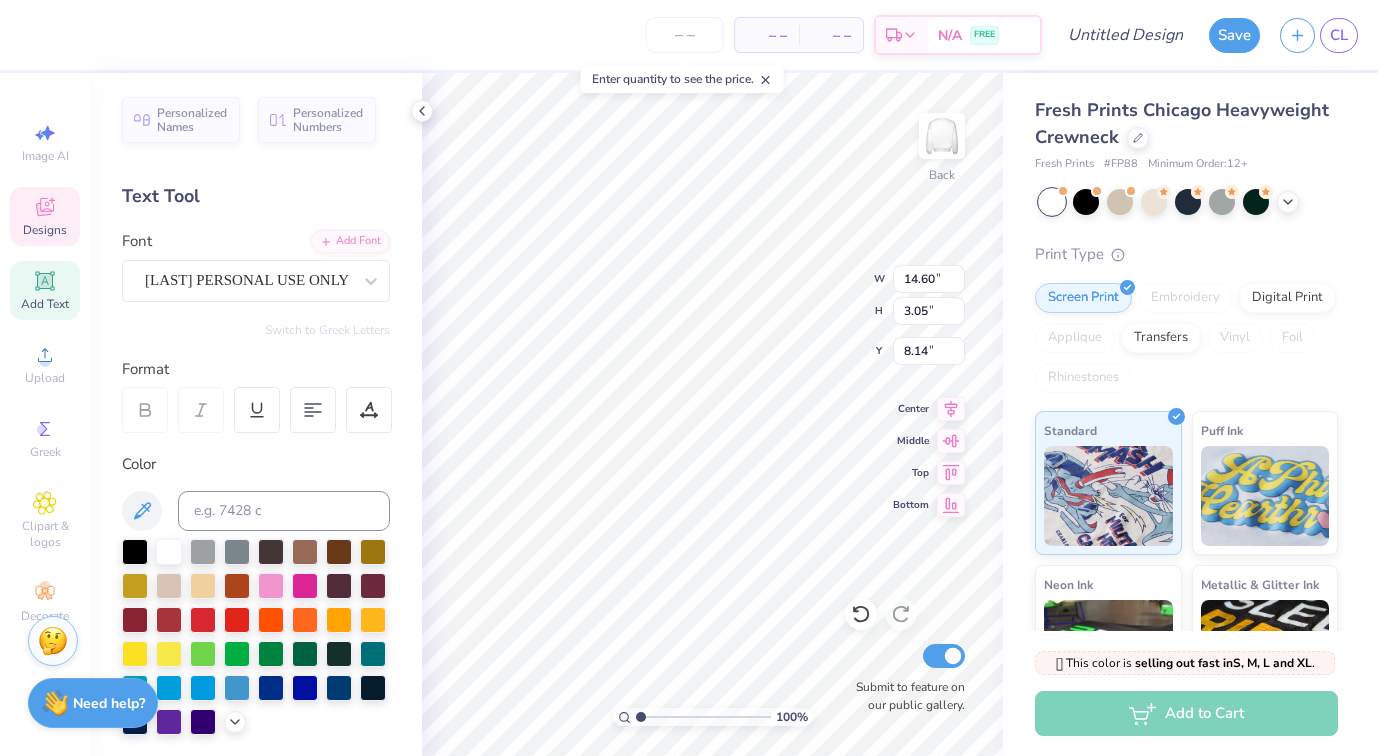 type on "8.53" 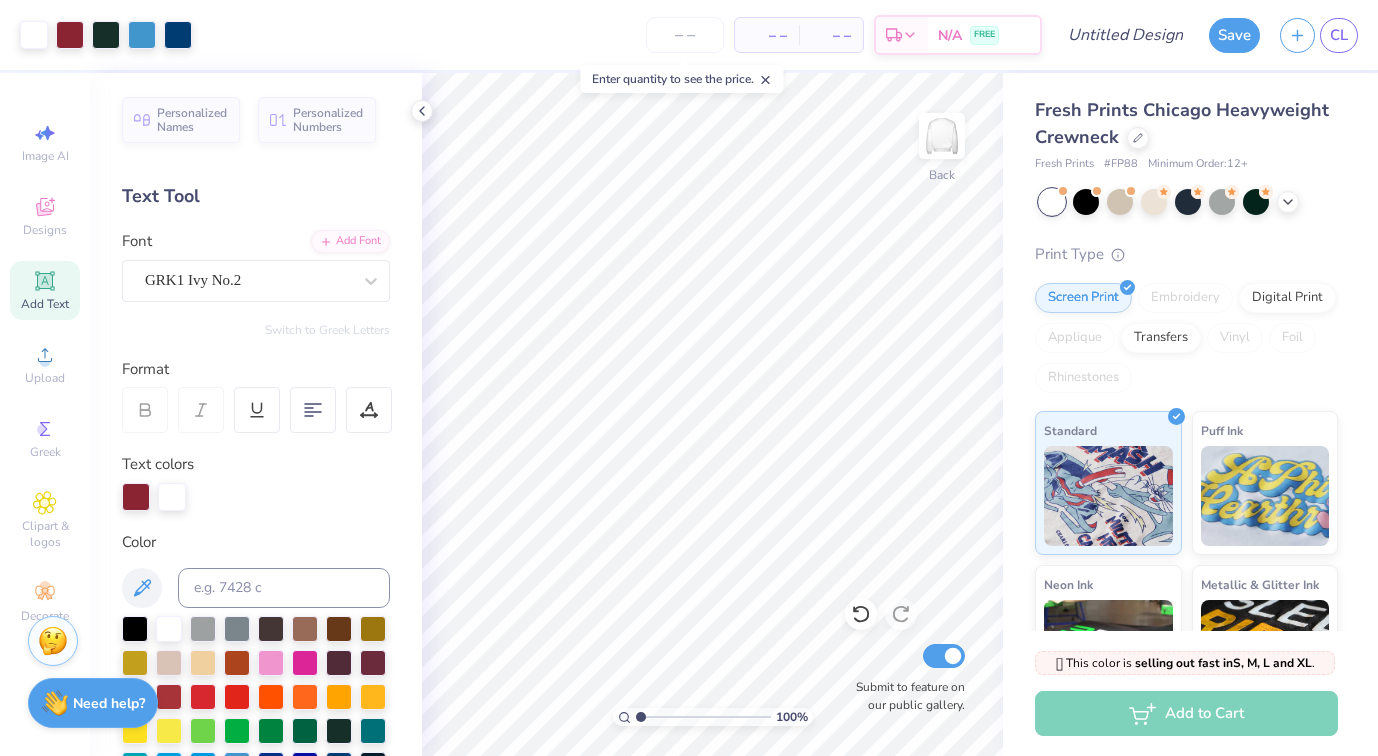 scroll, scrollTop: 32, scrollLeft: 0, axis: vertical 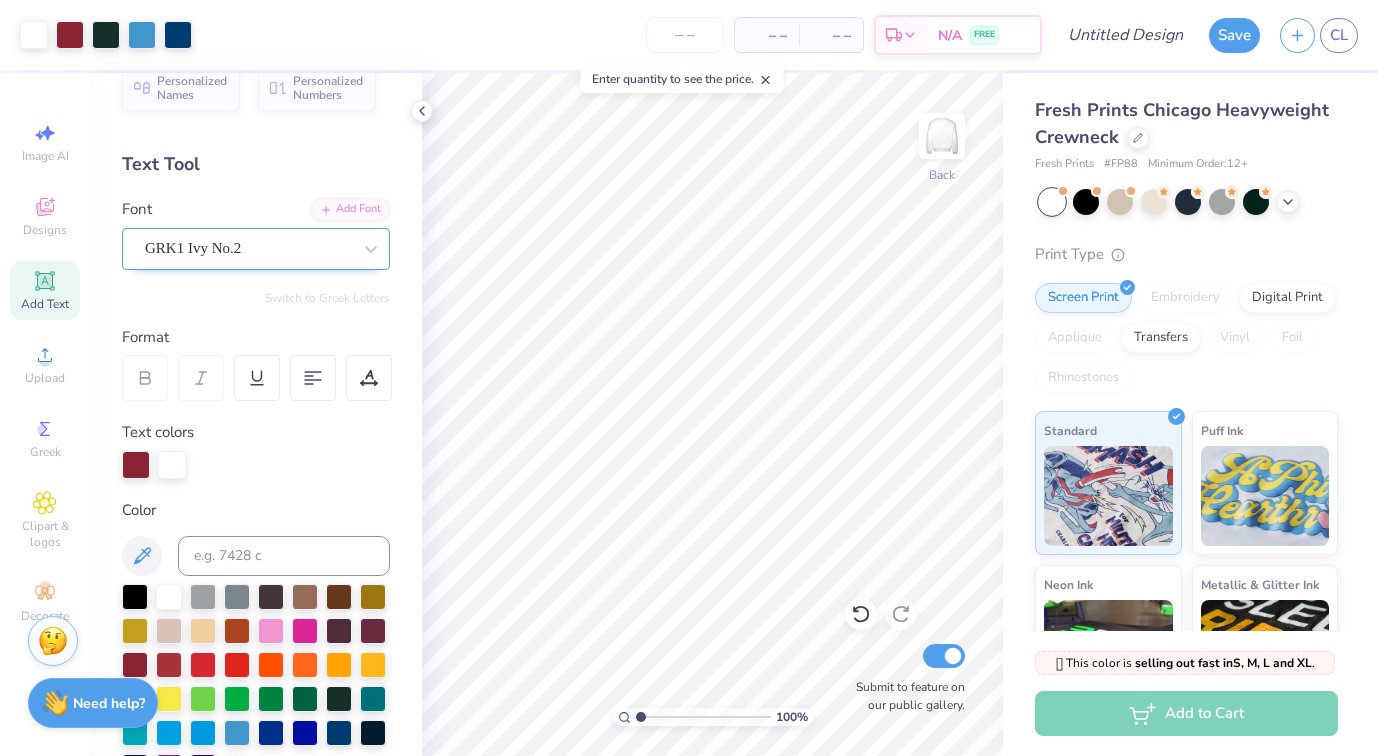 click on "GRK1 Ivy No.2" at bounding box center (248, 248) 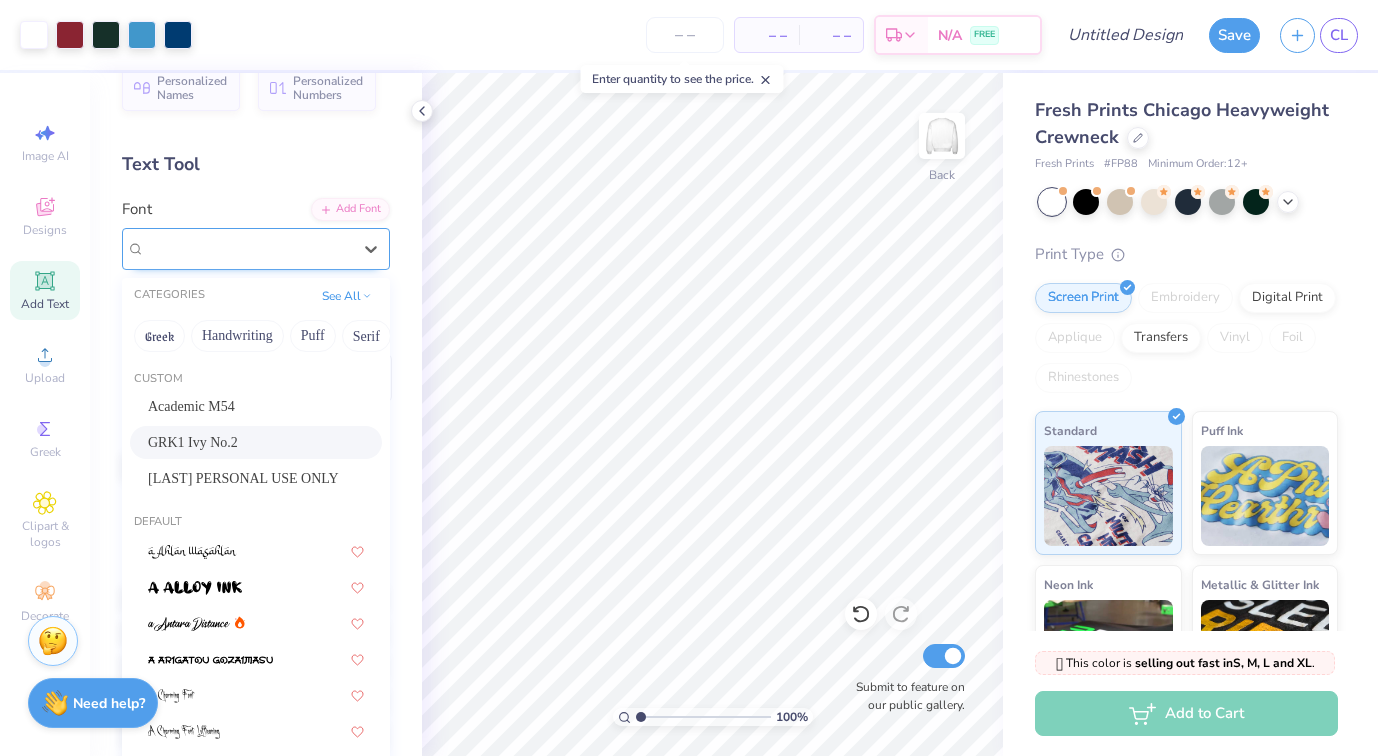 click on "GRK1 Ivy No.2" at bounding box center (248, 248) 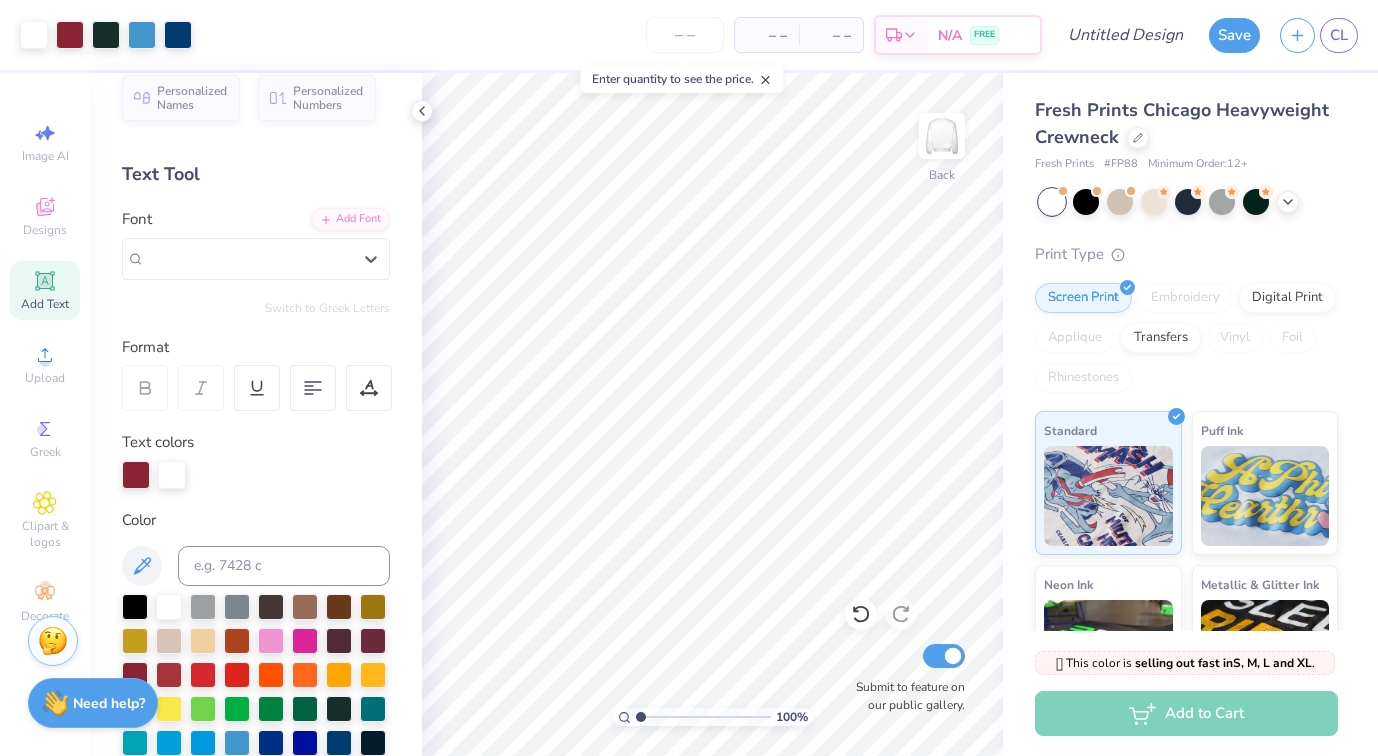scroll, scrollTop: 0, scrollLeft: 0, axis: both 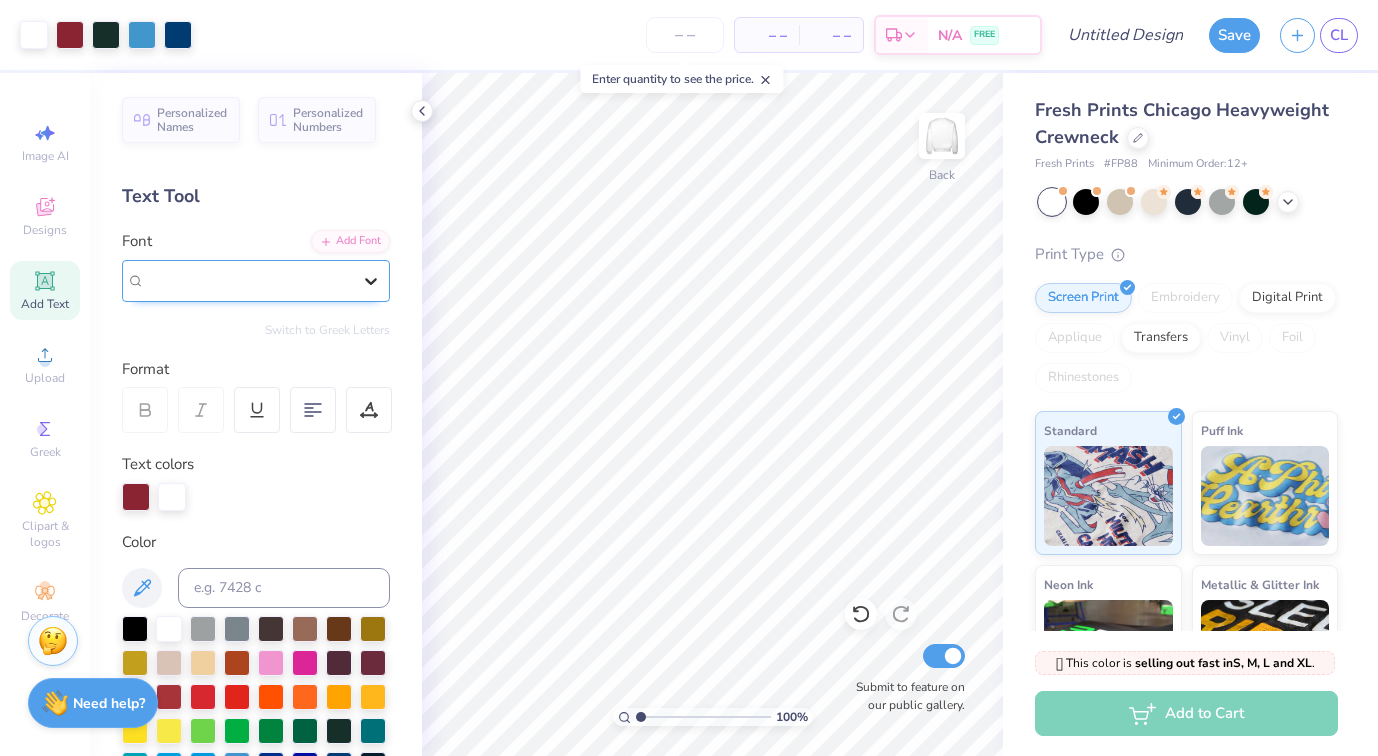 click 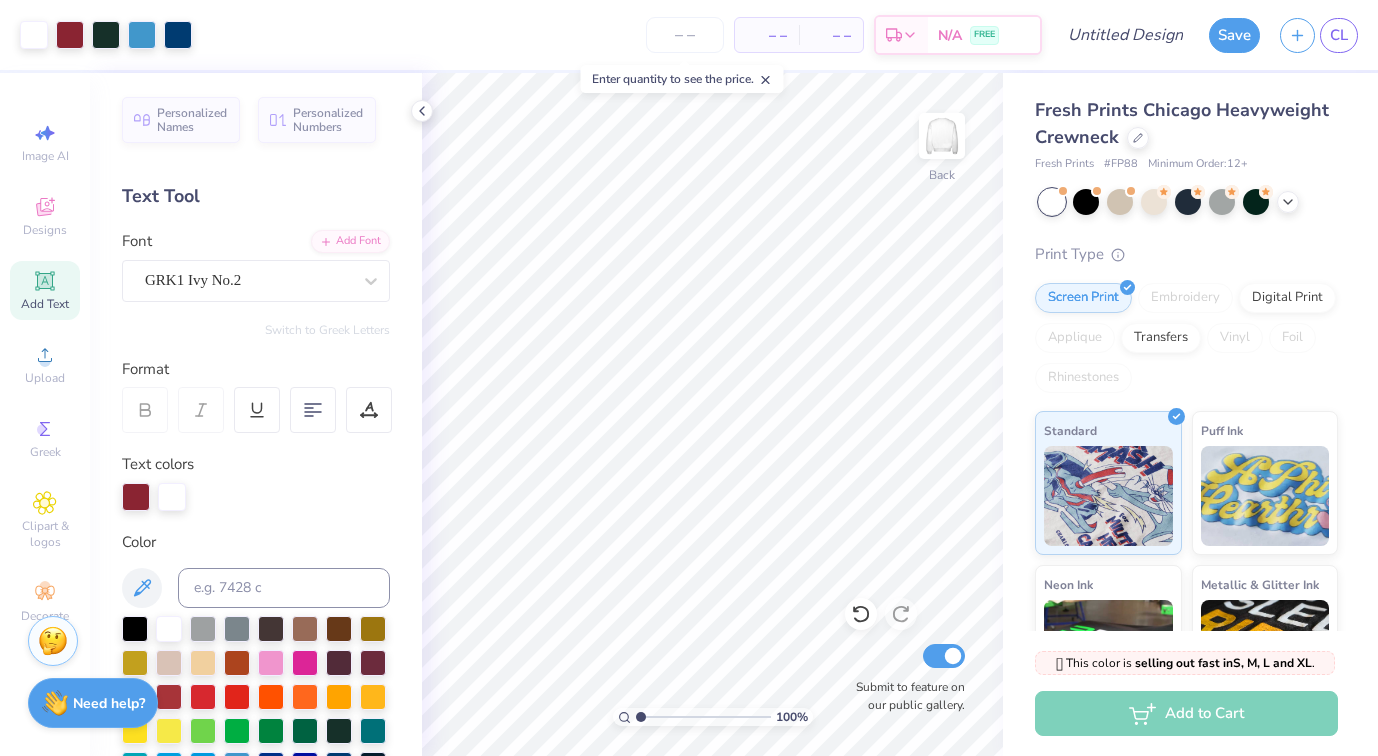 click on "Personalized Names Personalized Numbers Text Tool  Add Font Font GRK1 Ivy No.2 Switch to Greek Letters Format Text colors Color Styles Text Shape" at bounding box center [256, 414] 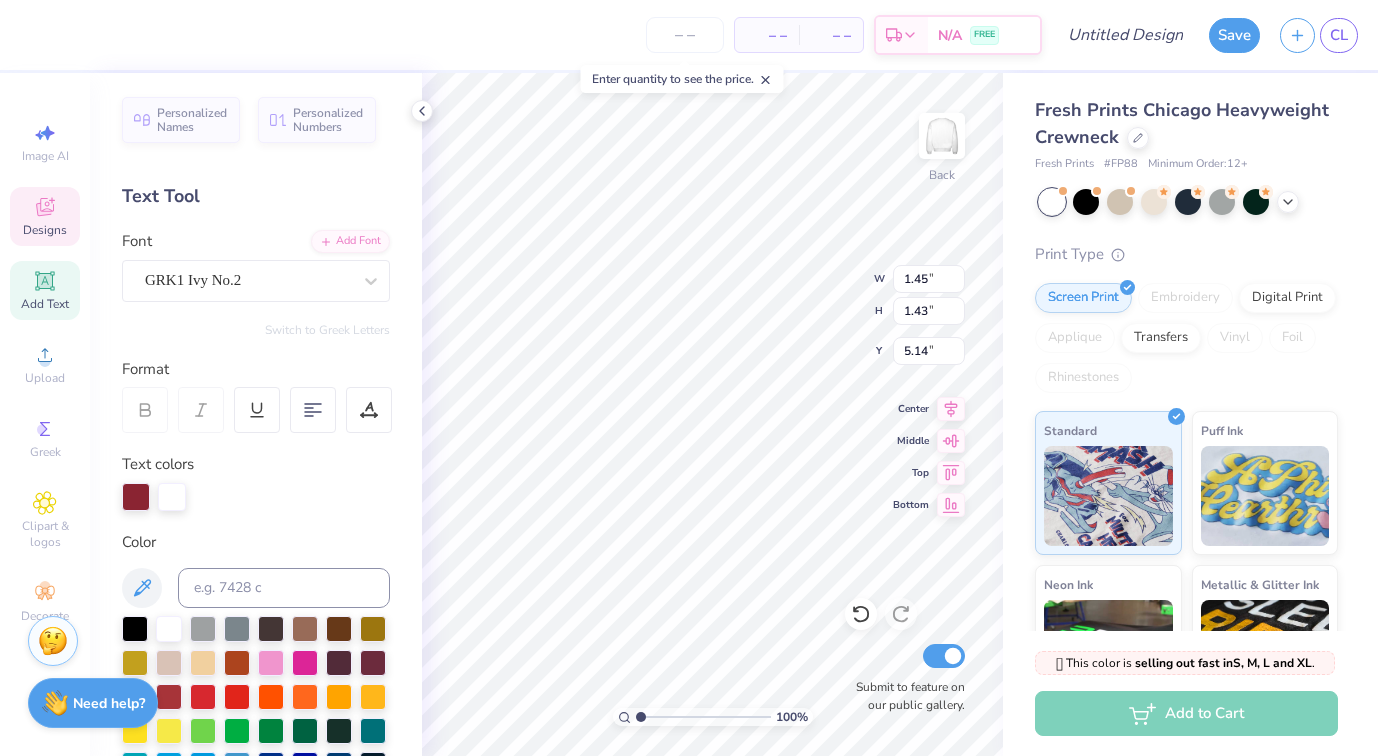 type on "FS" 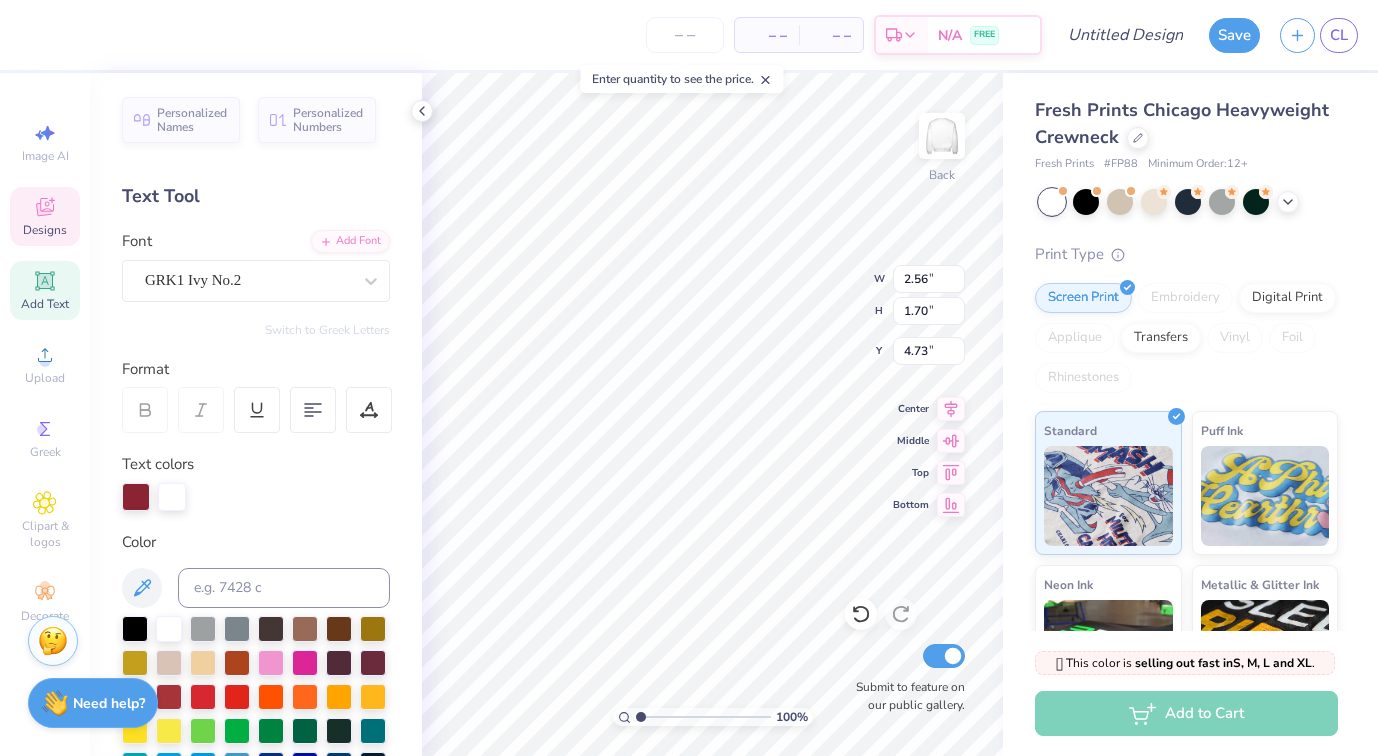 type on "4.73" 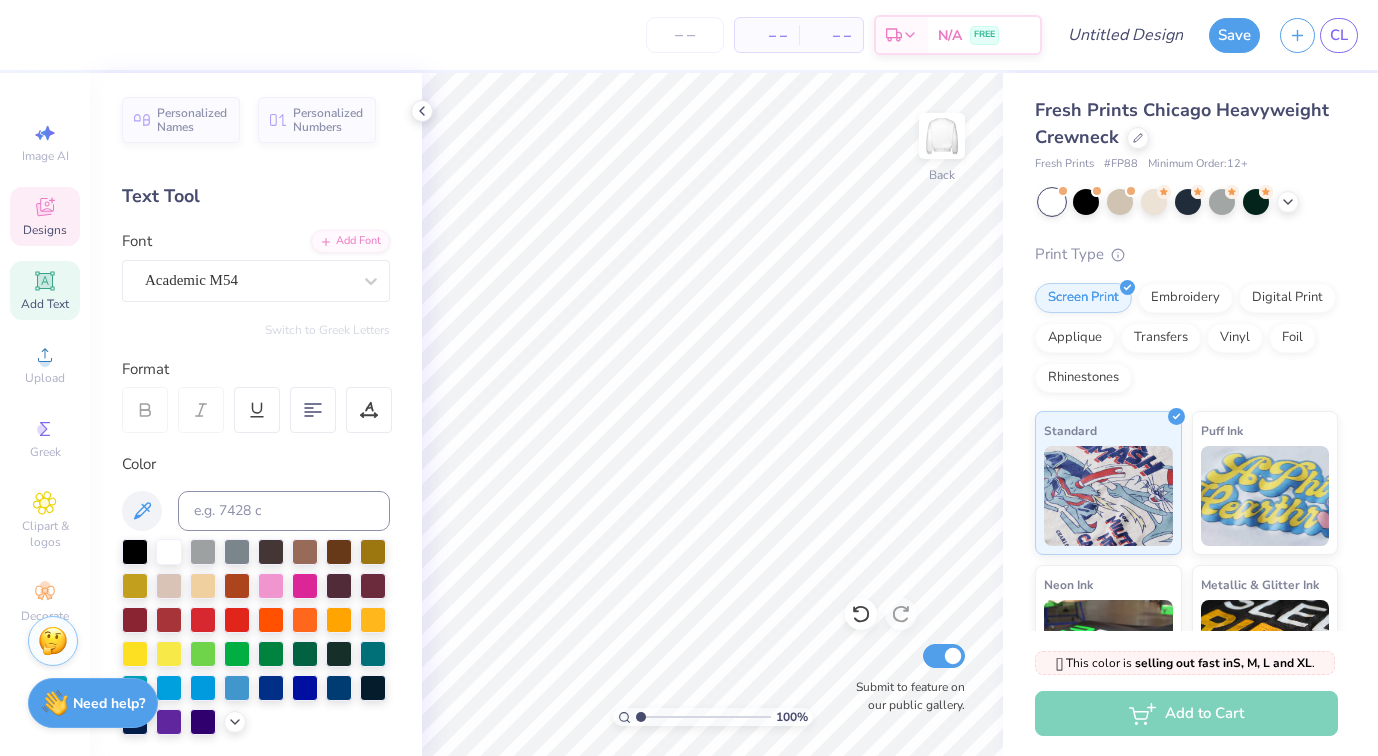 click 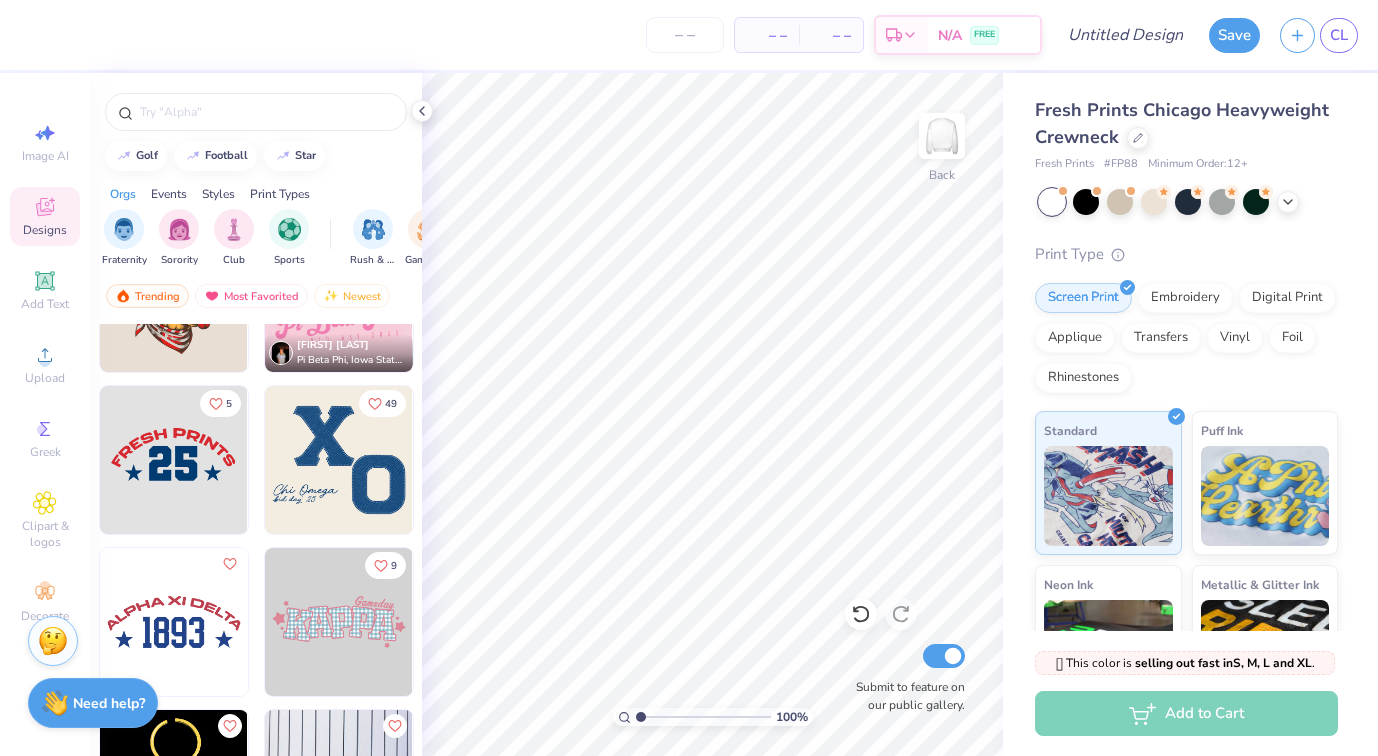 scroll, scrollTop: 6718, scrollLeft: 0, axis: vertical 